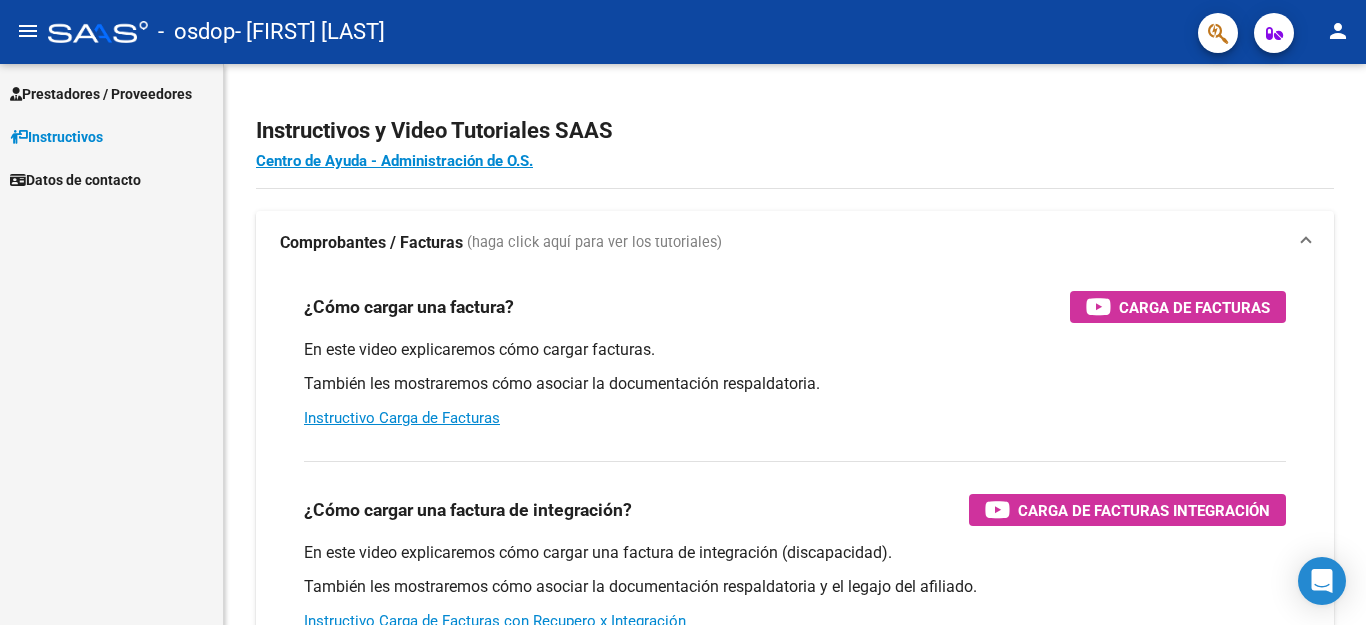 scroll, scrollTop: 0, scrollLeft: 0, axis: both 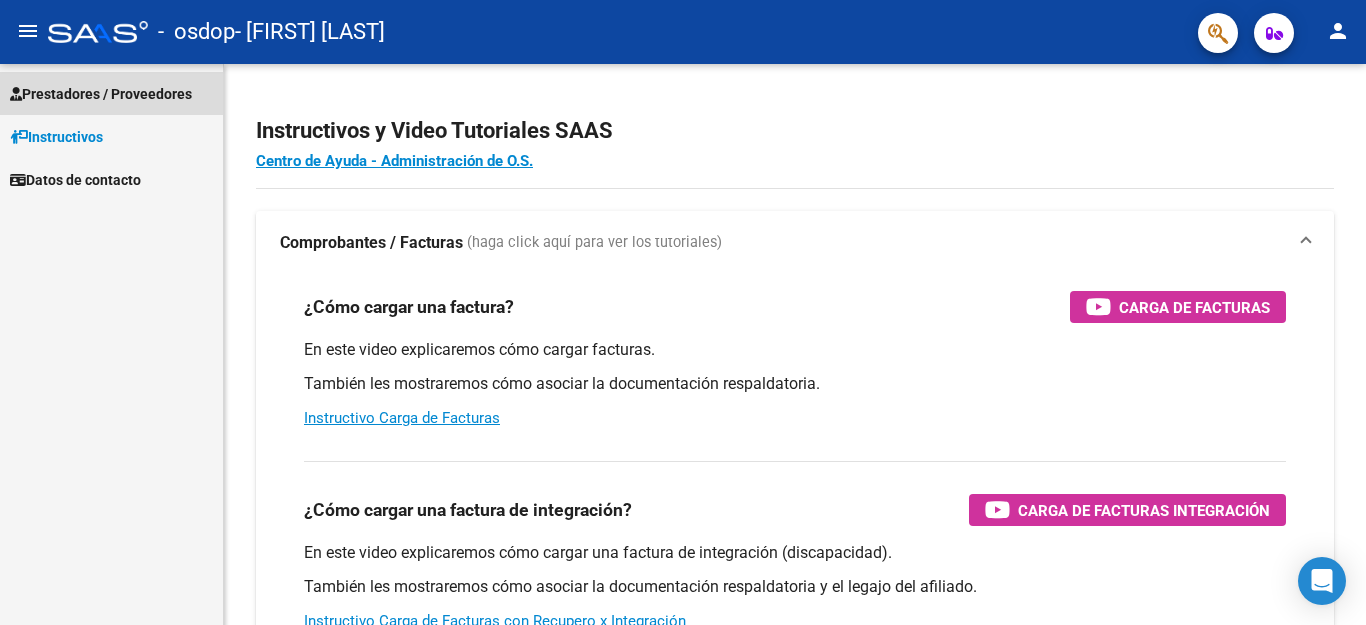 click on "Prestadores / Proveedores" at bounding box center [101, 94] 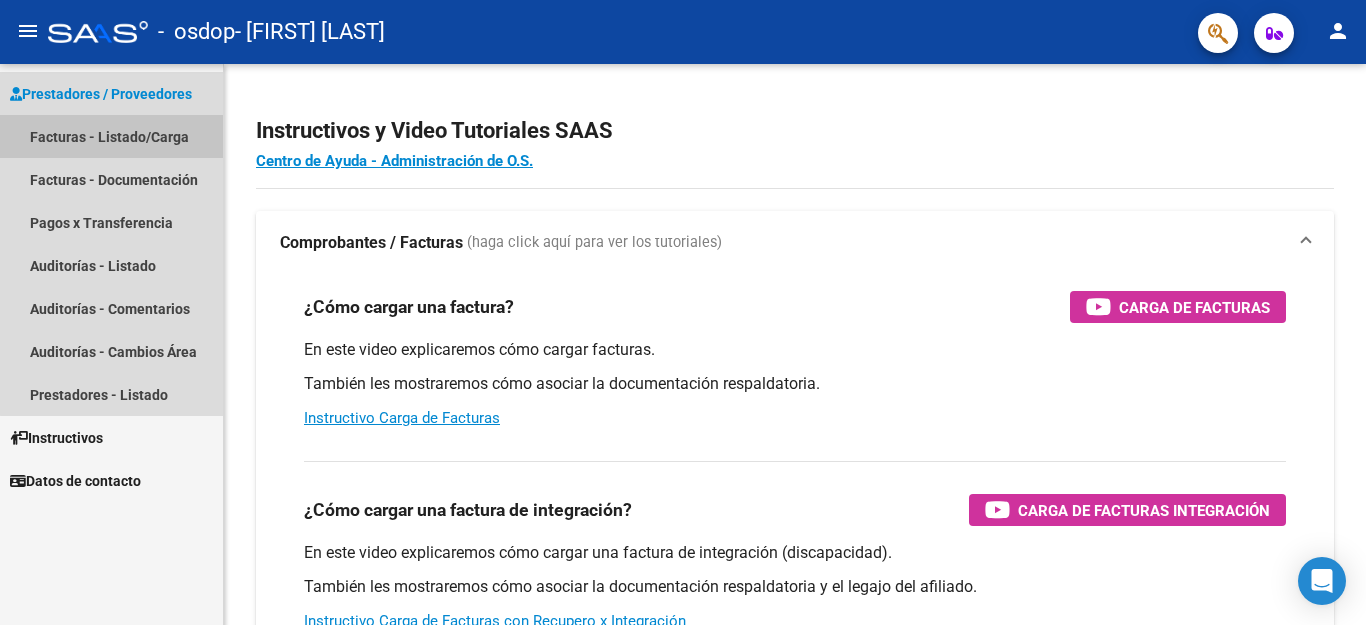 click on "Facturas - Listado/Carga" at bounding box center (111, 136) 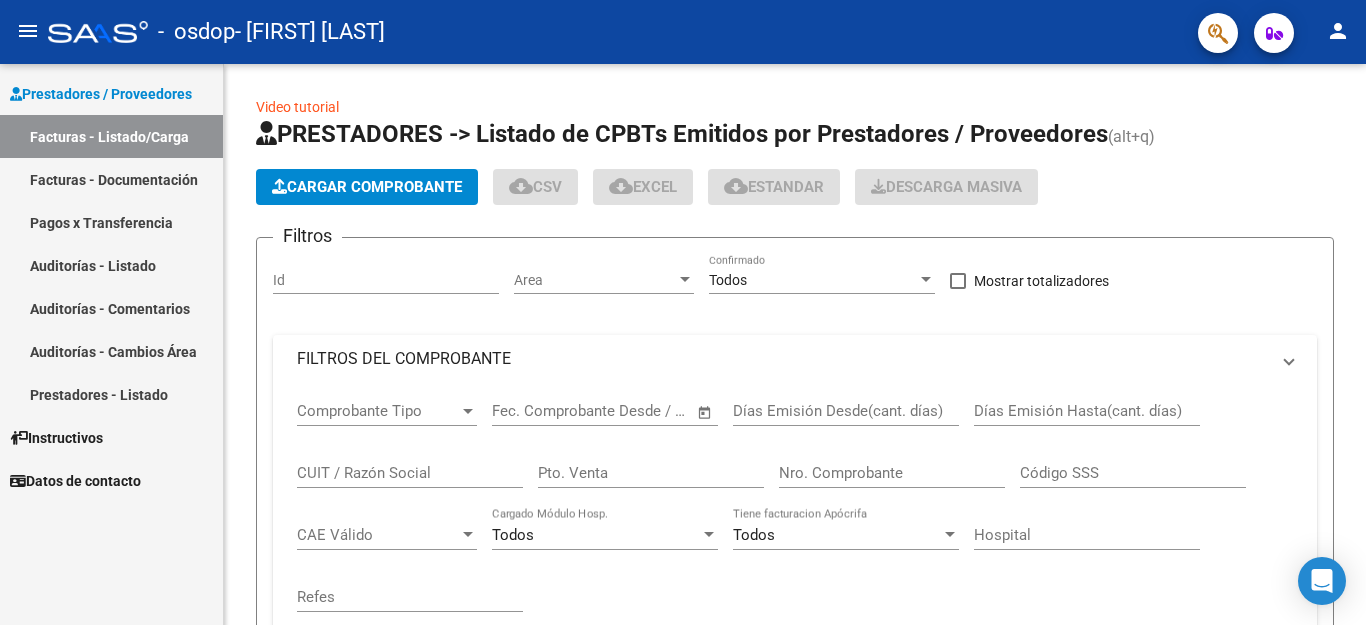 click on "Facturas - Listado/Carga" at bounding box center (111, 136) 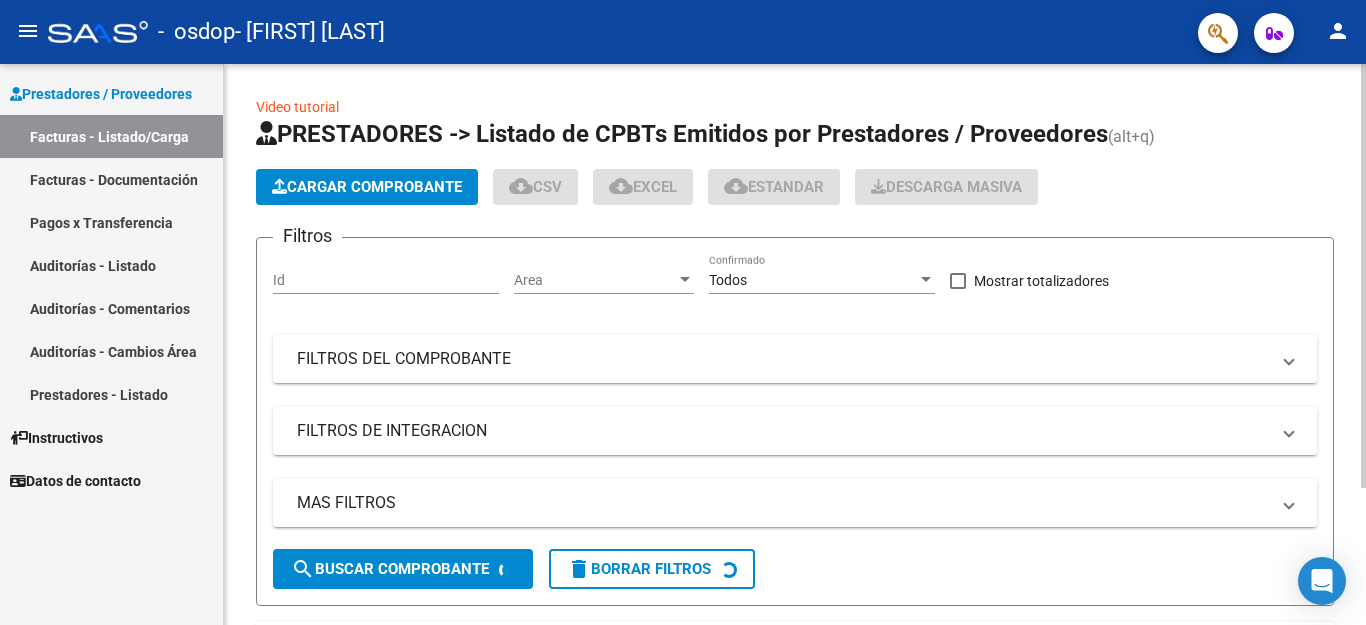 click on "Cargar Comprobante" 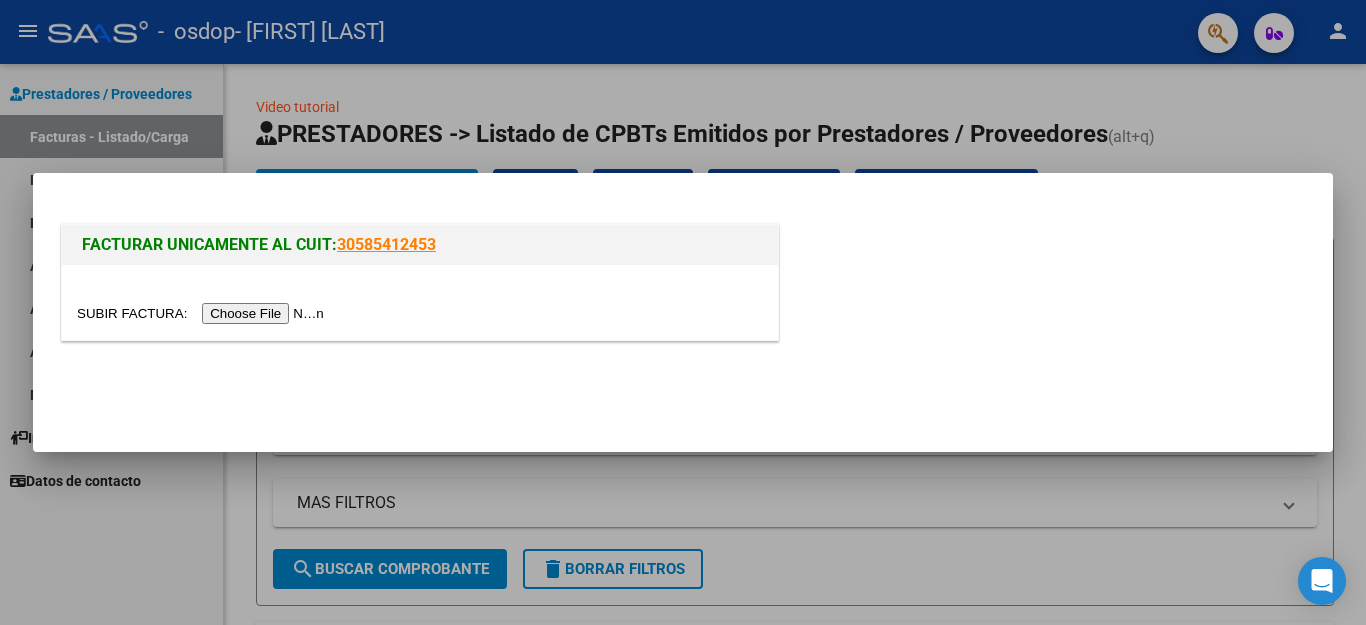 click at bounding box center (203, 313) 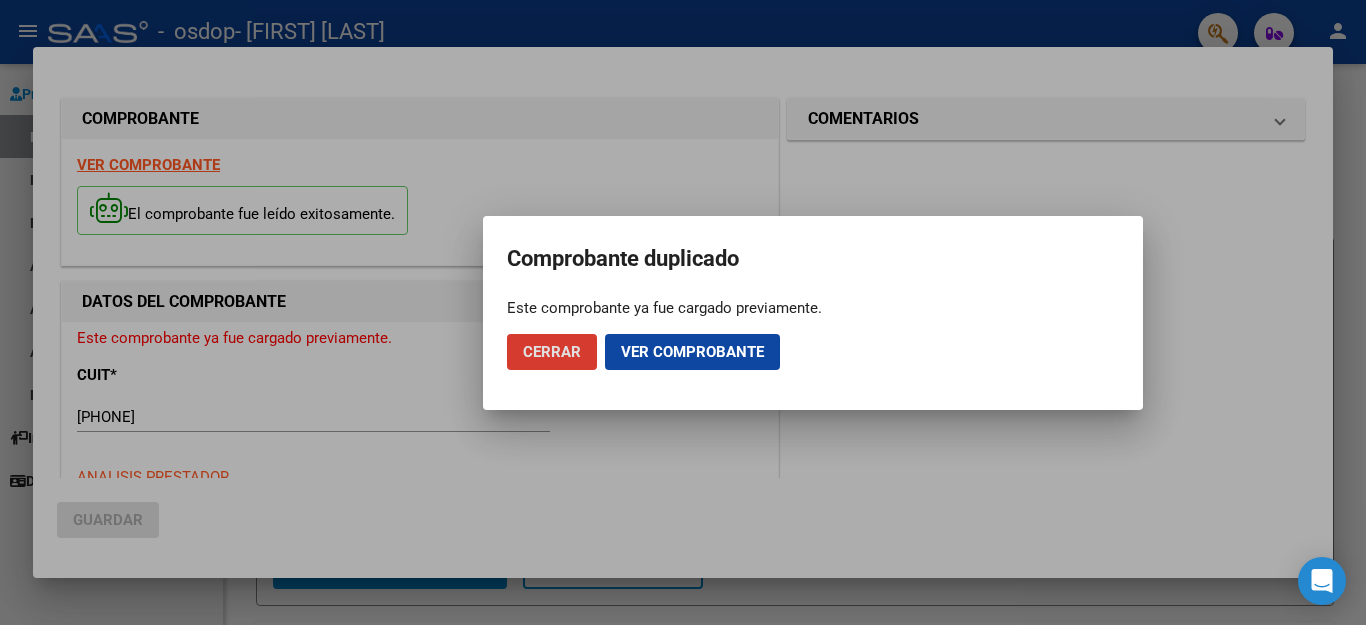click on "Ver comprobante" 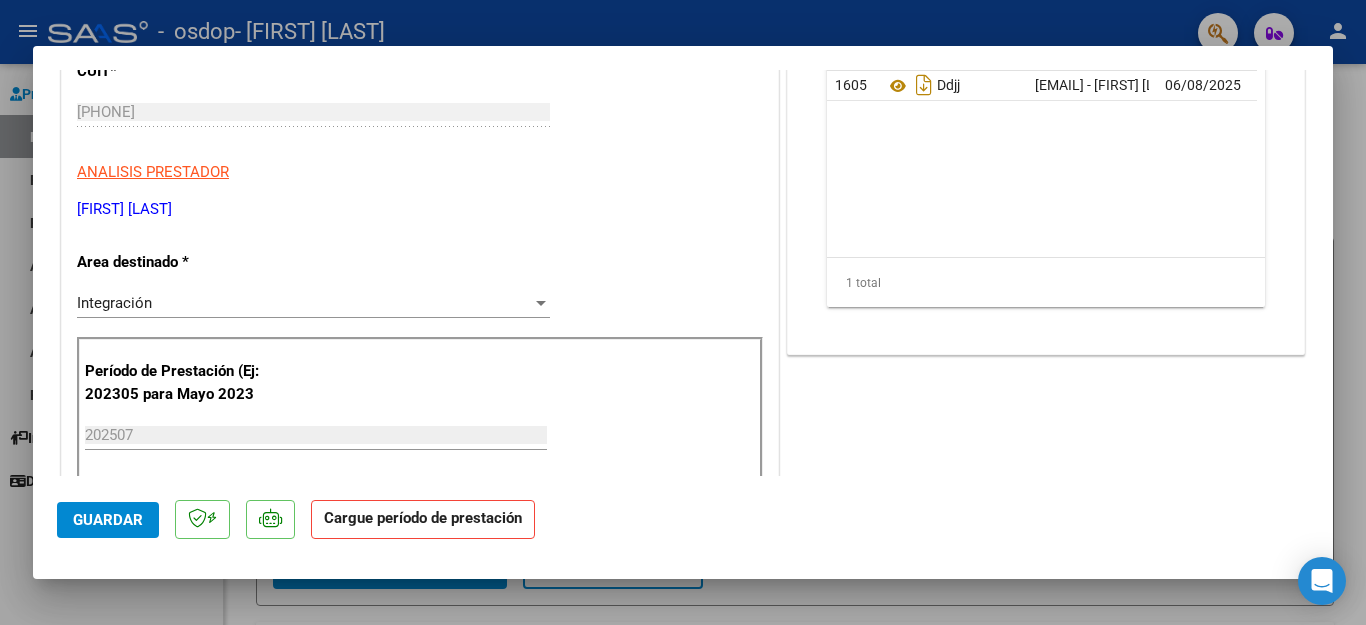 scroll, scrollTop: 0, scrollLeft: 0, axis: both 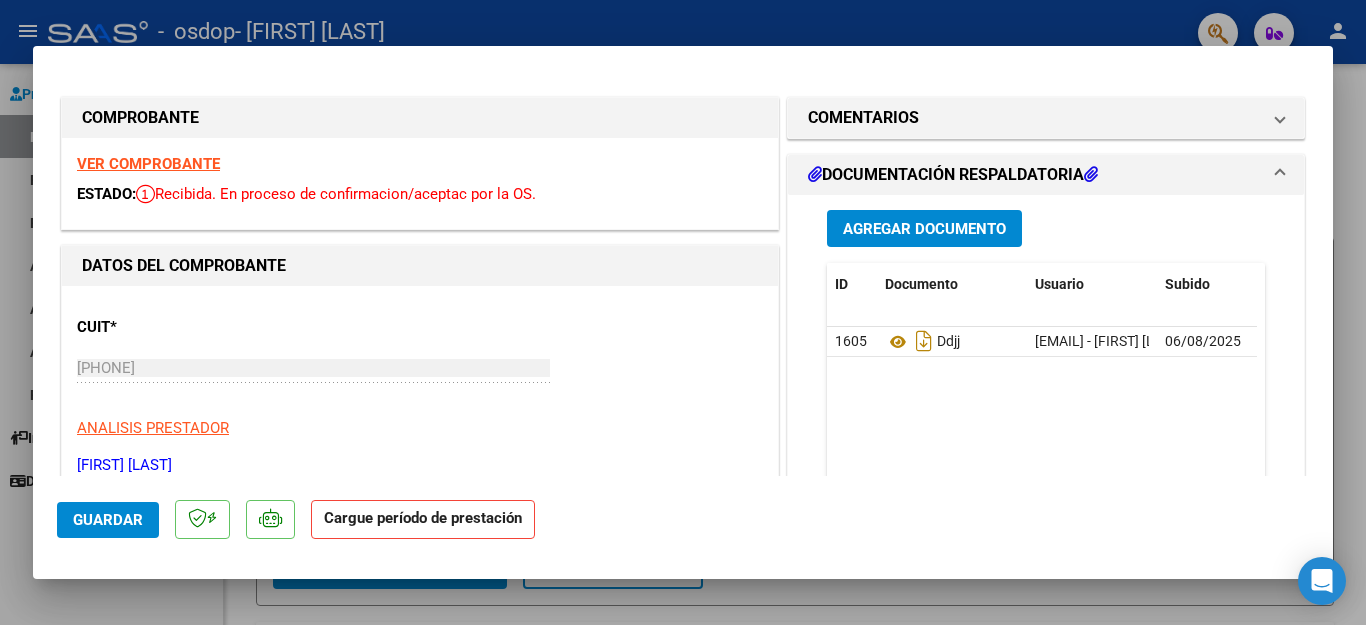 click on "Guardar" 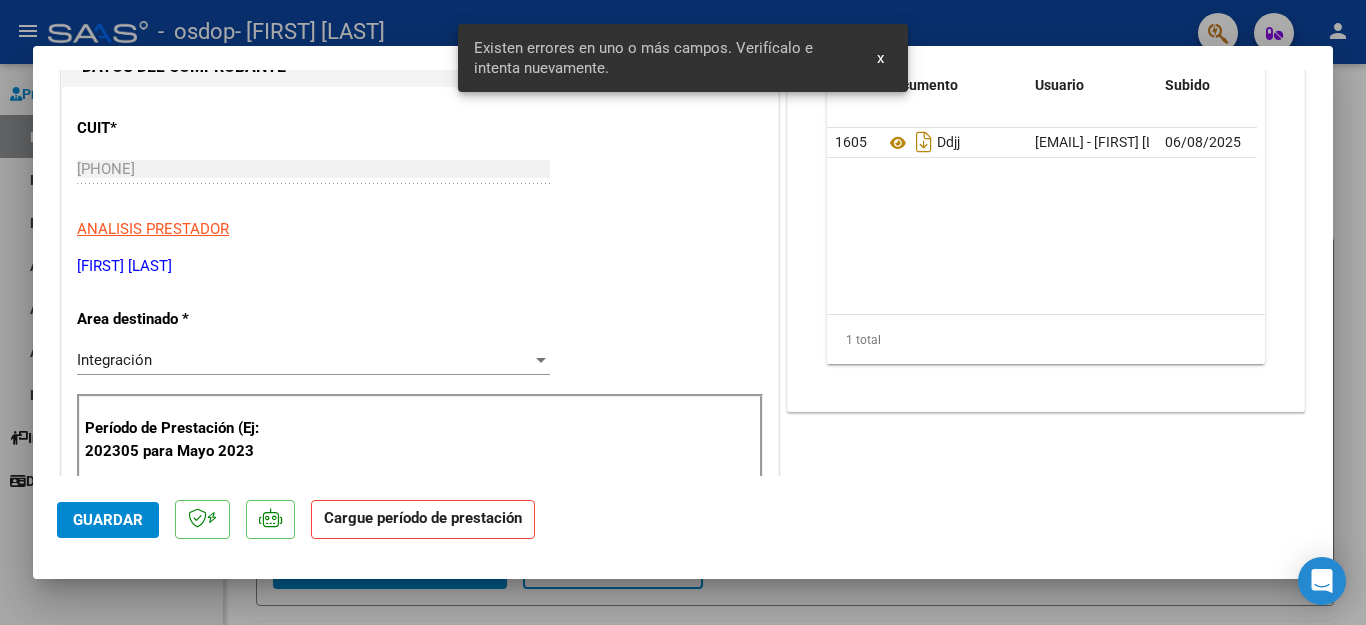 scroll, scrollTop: 397, scrollLeft: 0, axis: vertical 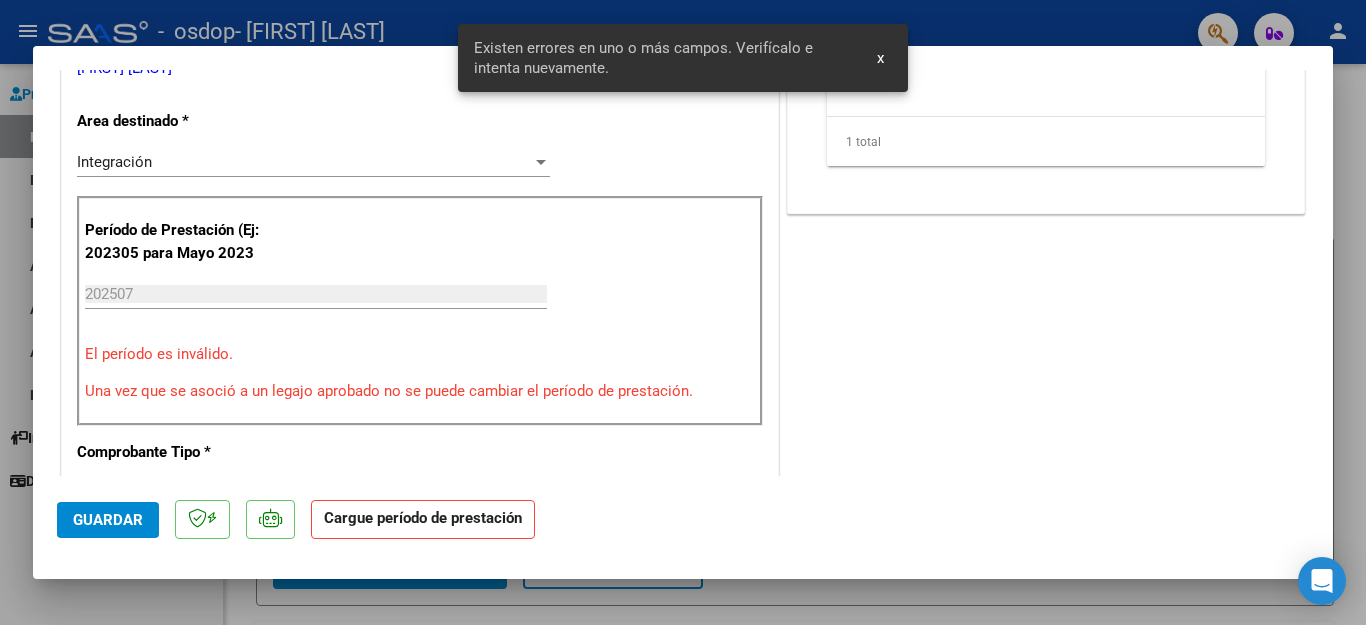 click at bounding box center [683, 312] 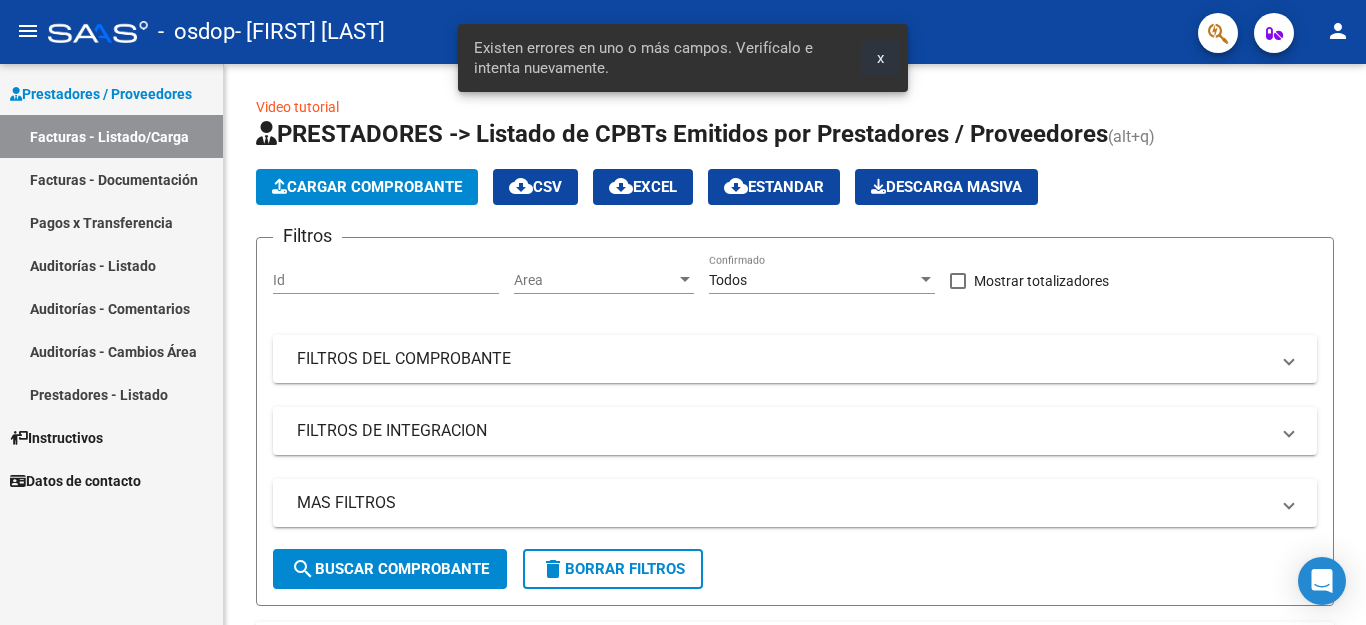 click on "x" at bounding box center (880, 58) 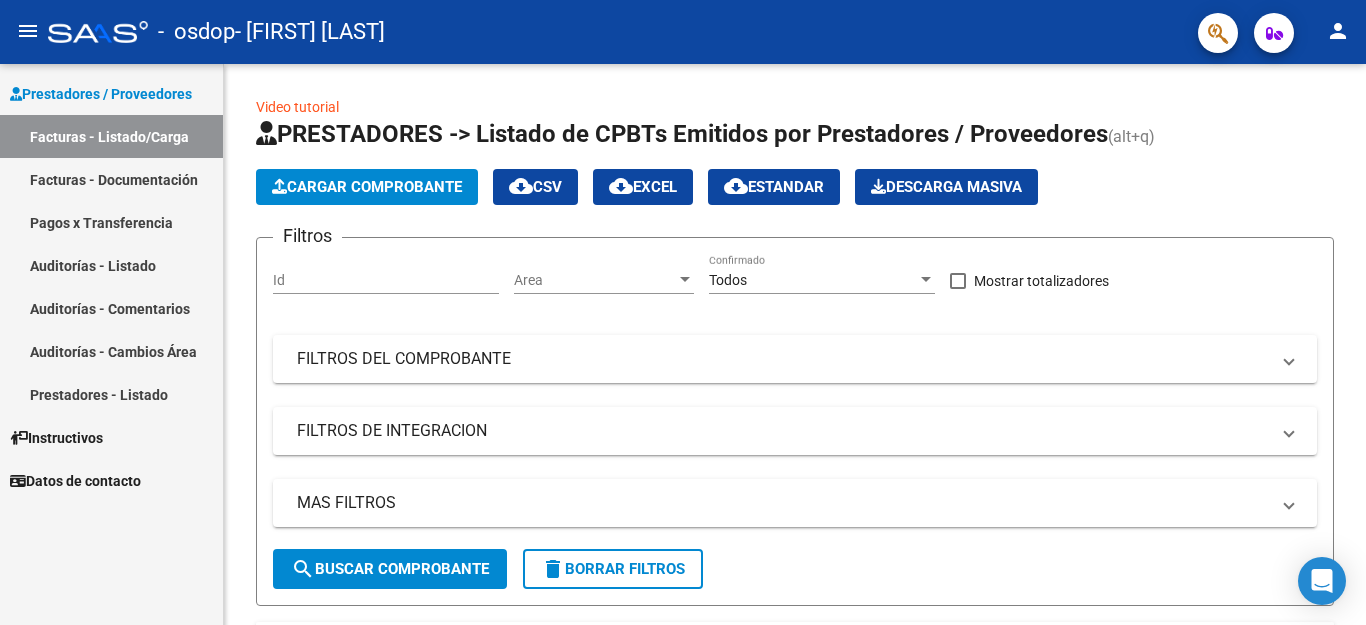 click on "person" 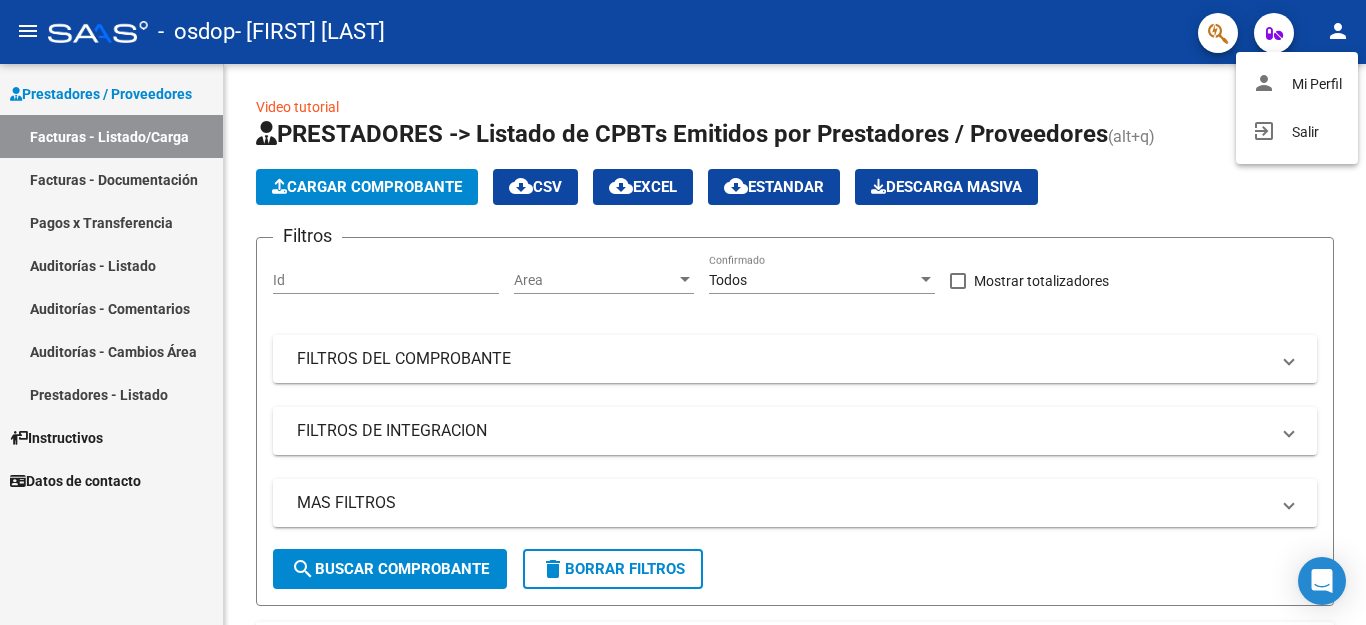 click at bounding box center (683, 312) 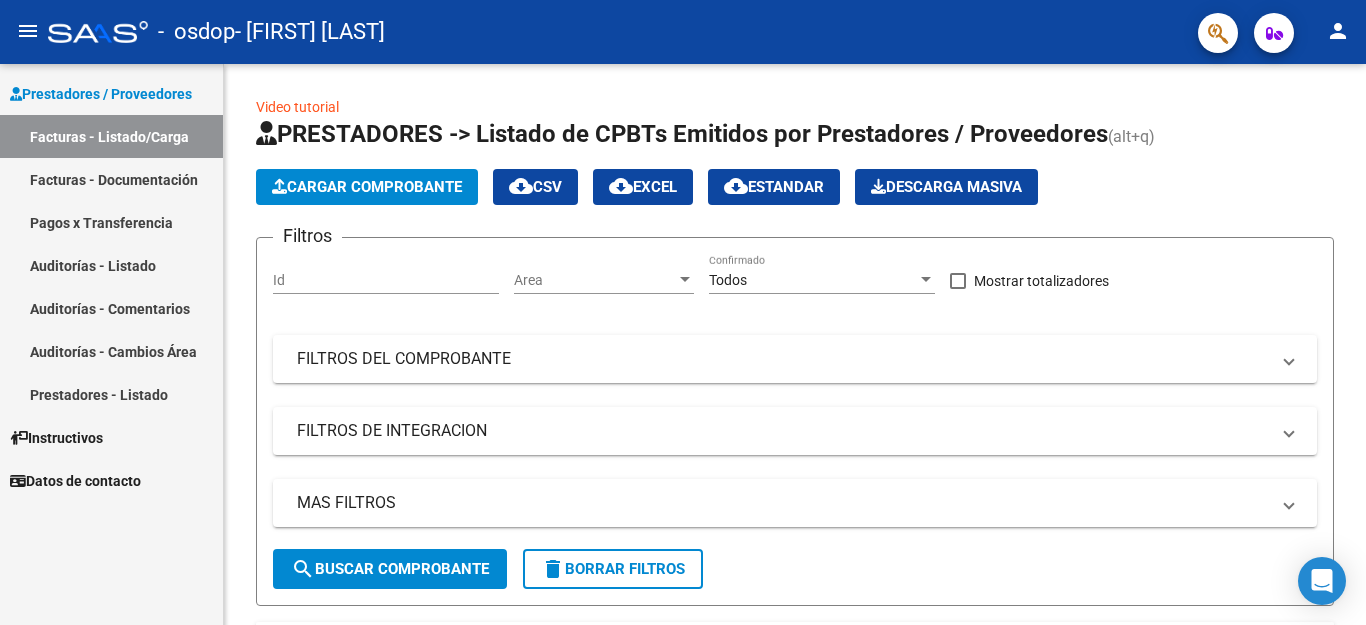 click on "Facturas - Documentación" at bounding box center (111, 179) 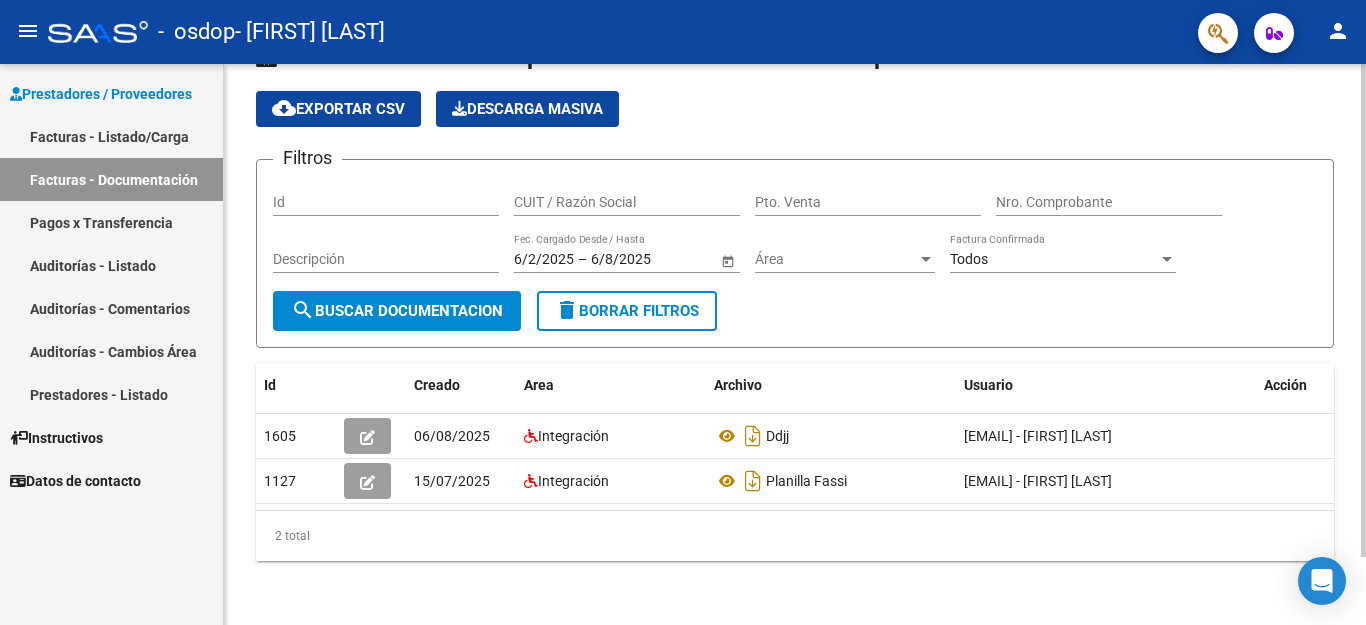 scroll, scrollTop: 78, scrollLeft: 0, axis: vertical 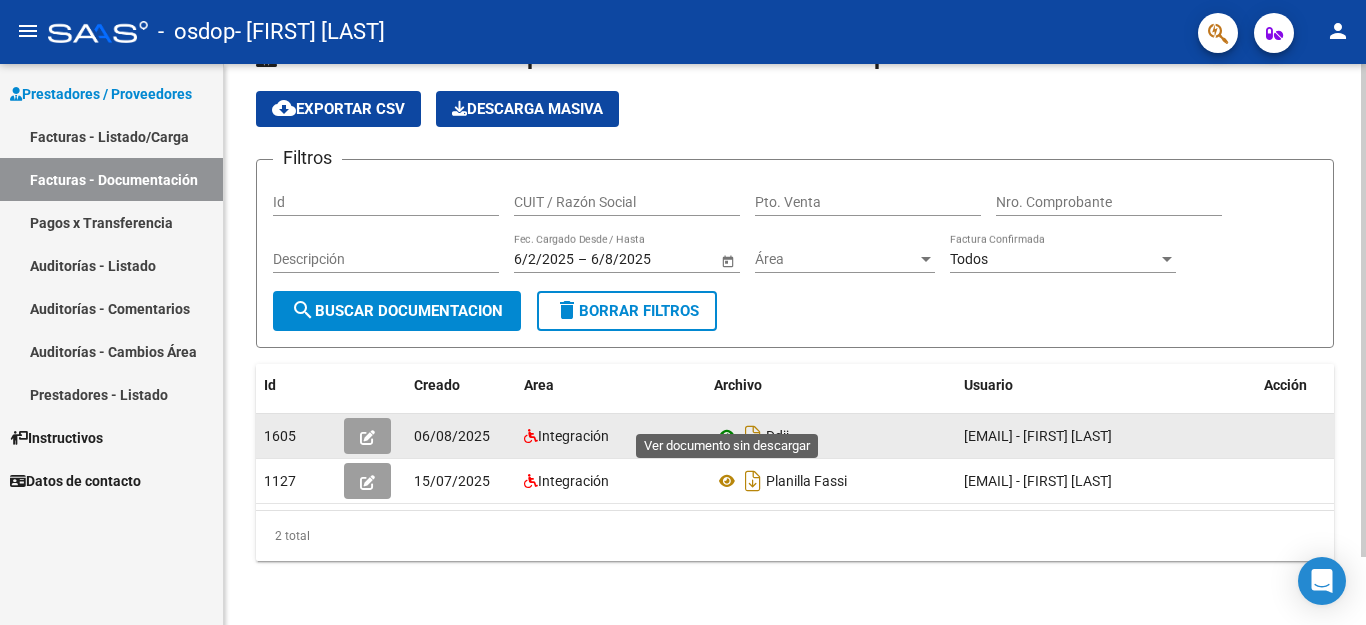 click 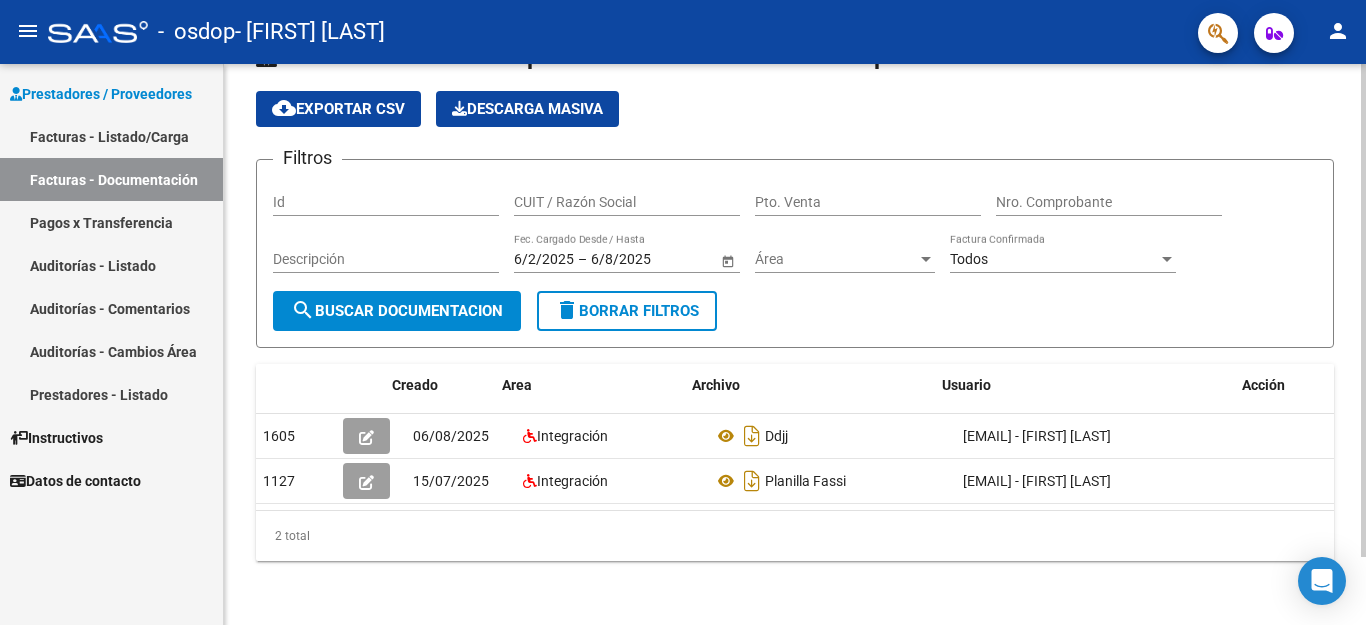 scroll, scrollTop: 0, scrollLeft: 22, axis: horizontal 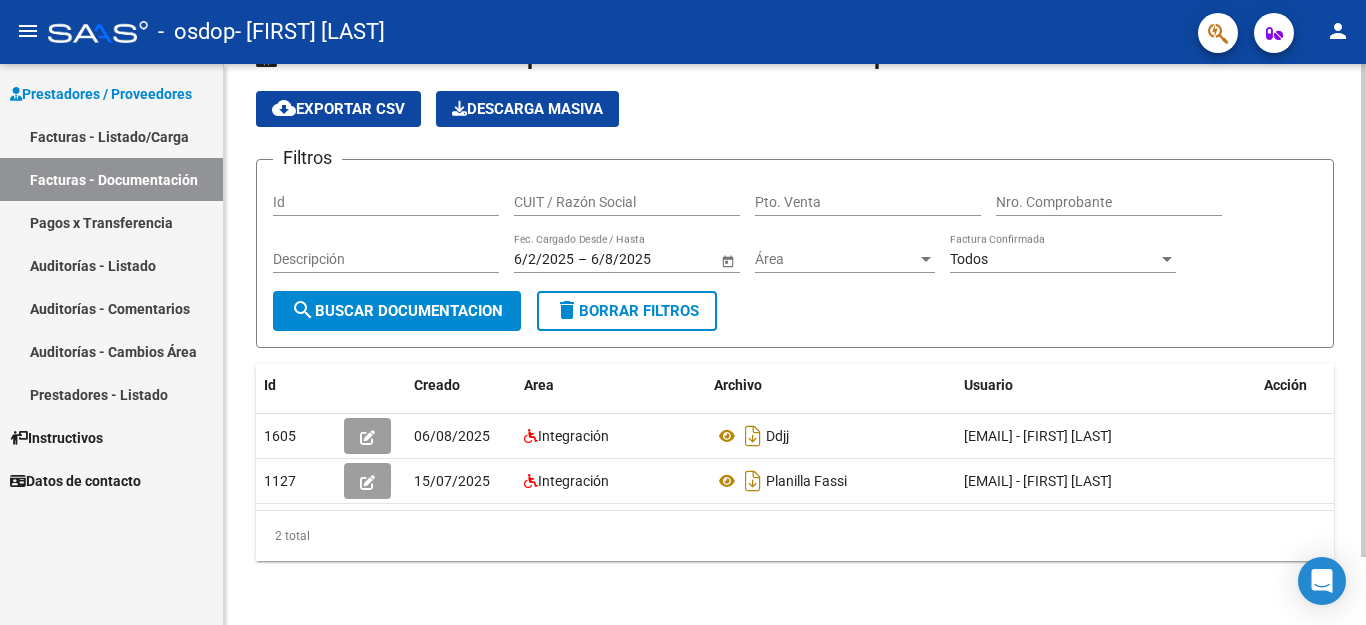 click on "Todos" at bounding box center (969, 259) 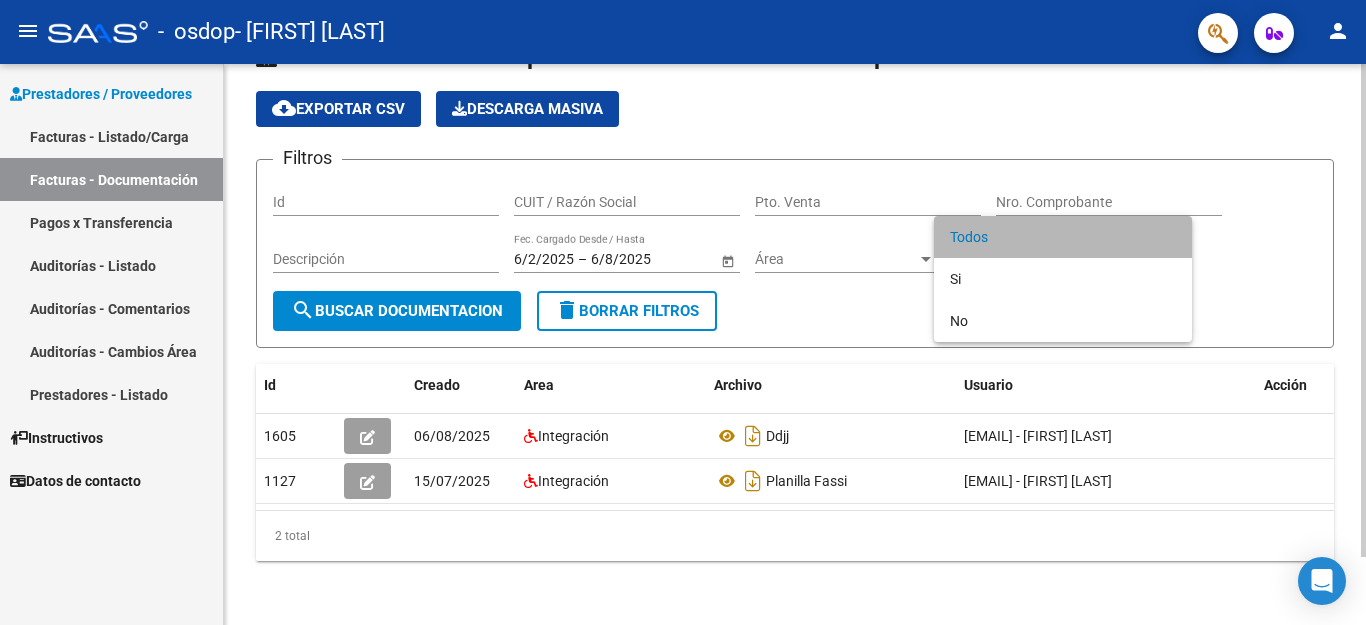 click on "Todos" at bounding box center [1063, 237] 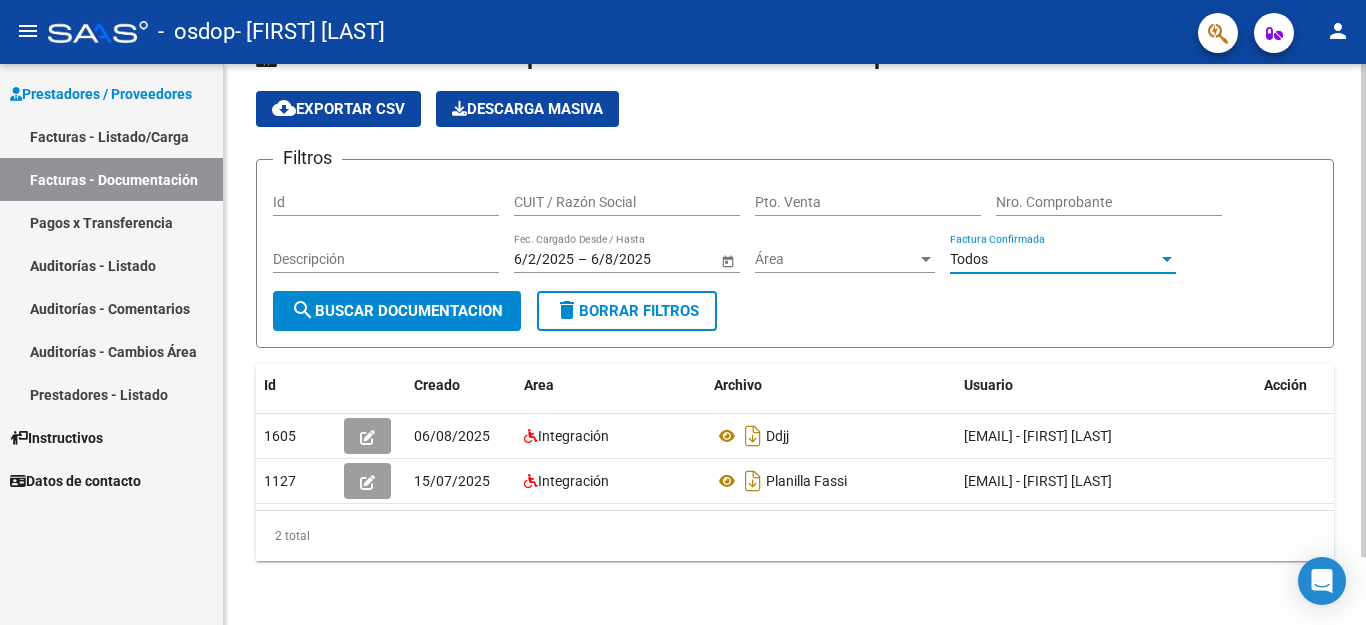 click 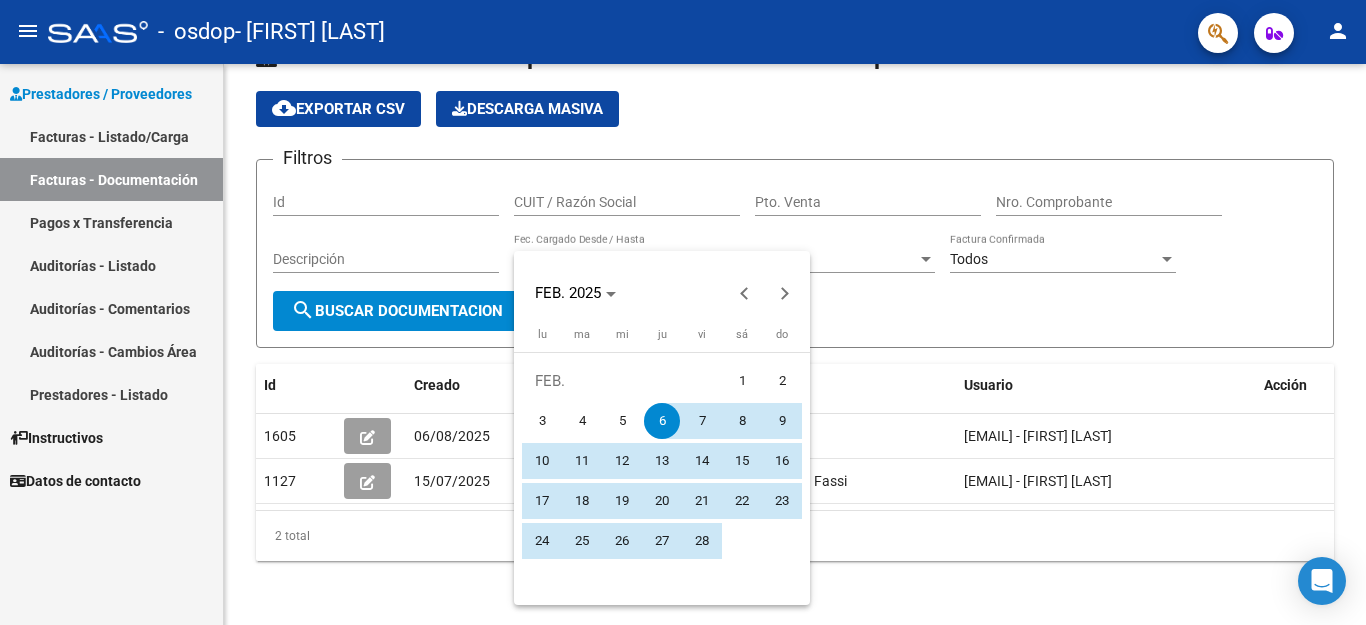 click on "1" at bounding box center (742, 381) 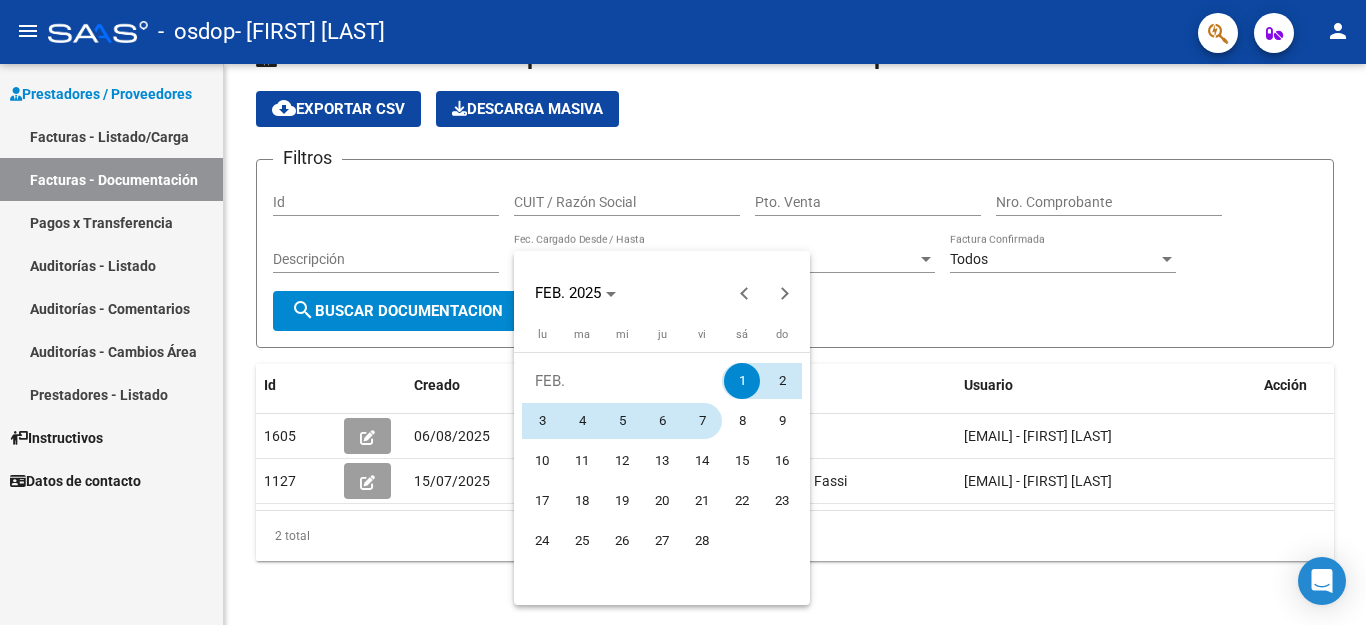 click on "7" at bounding box center [702, 421] 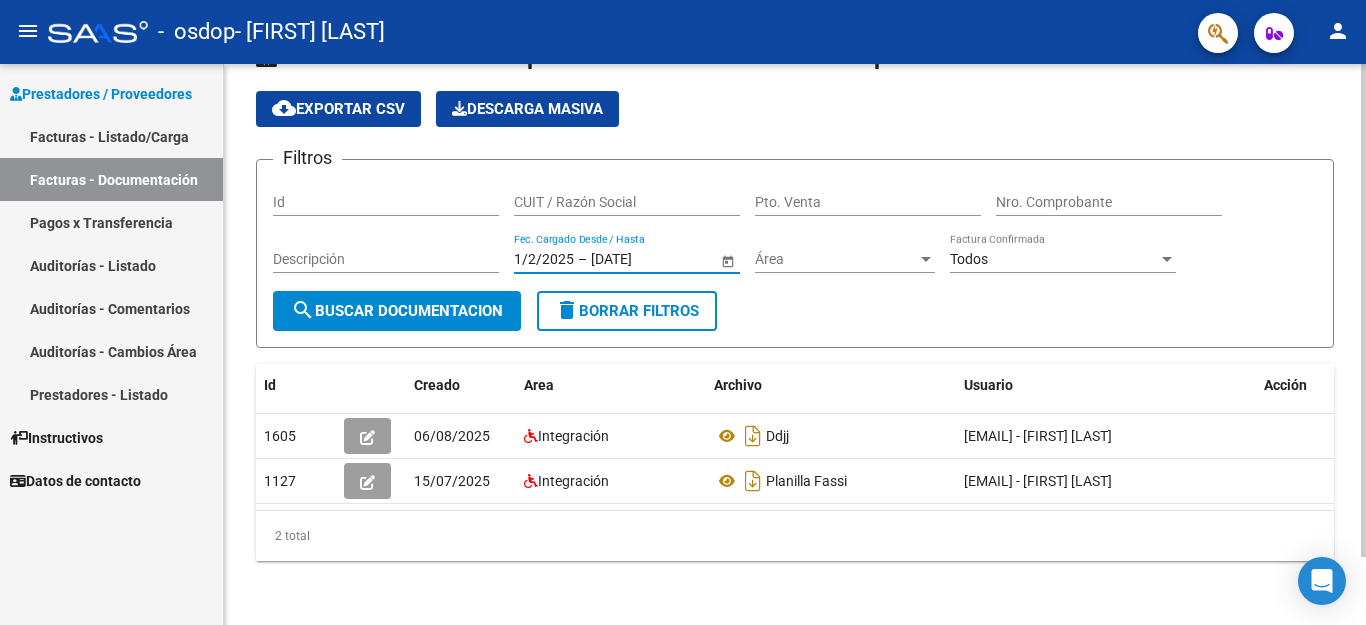 click on "[DATE]" at bounding box center [640, 259] 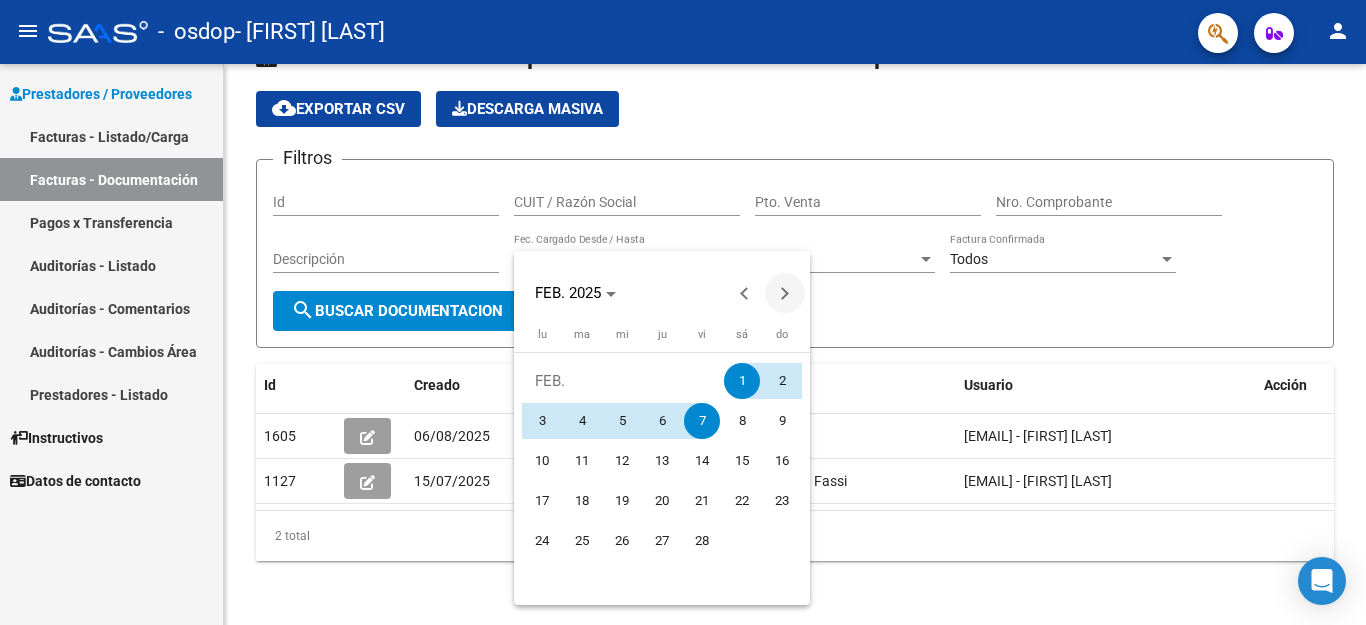 click at bounding box center [785, 293] 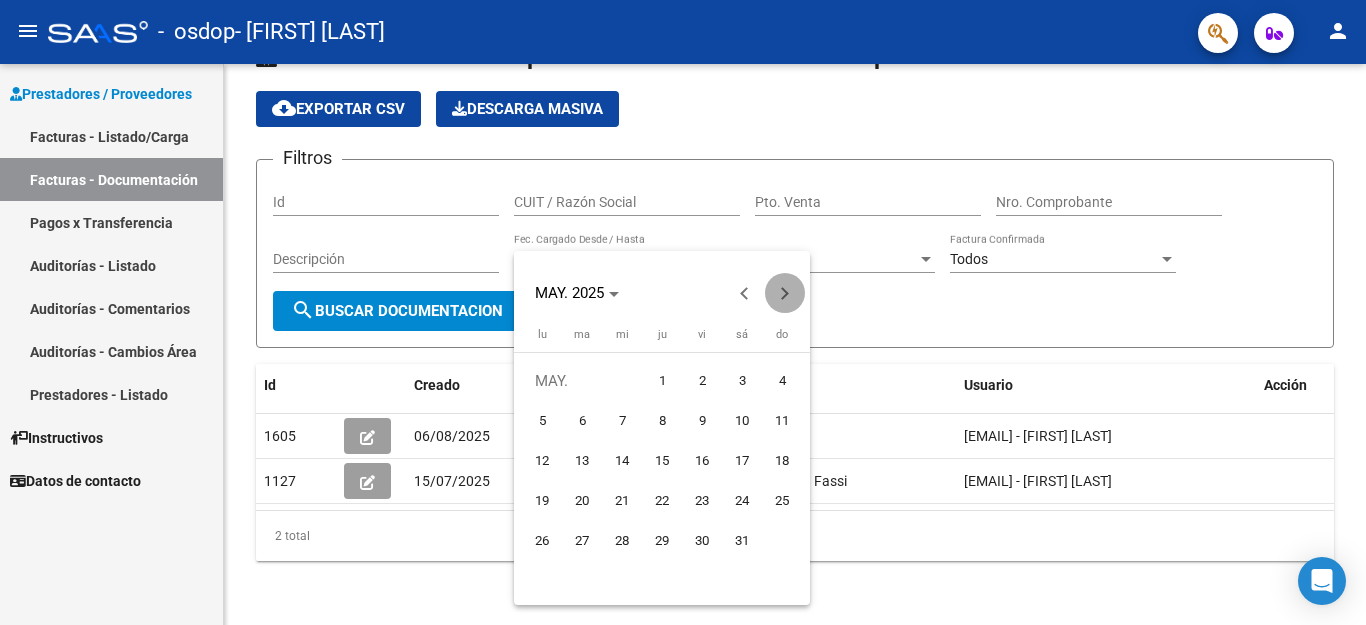 click at bounding box center [785, 293] 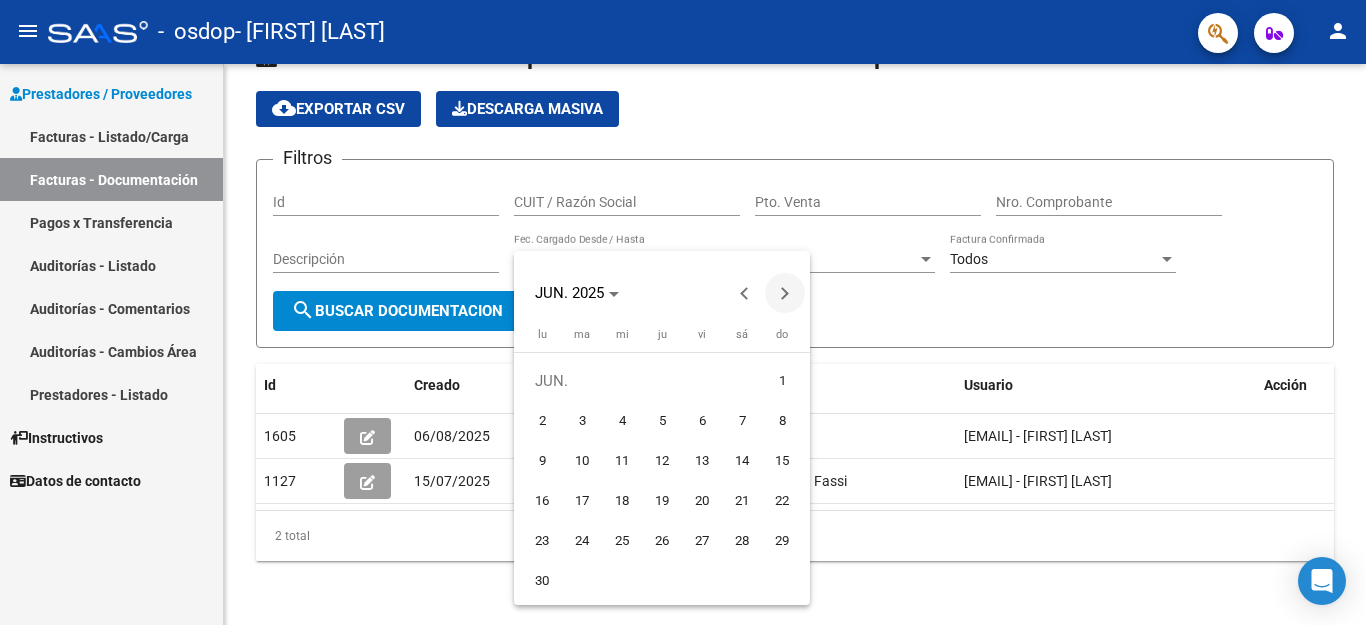 click at bounding box center (785, 293) 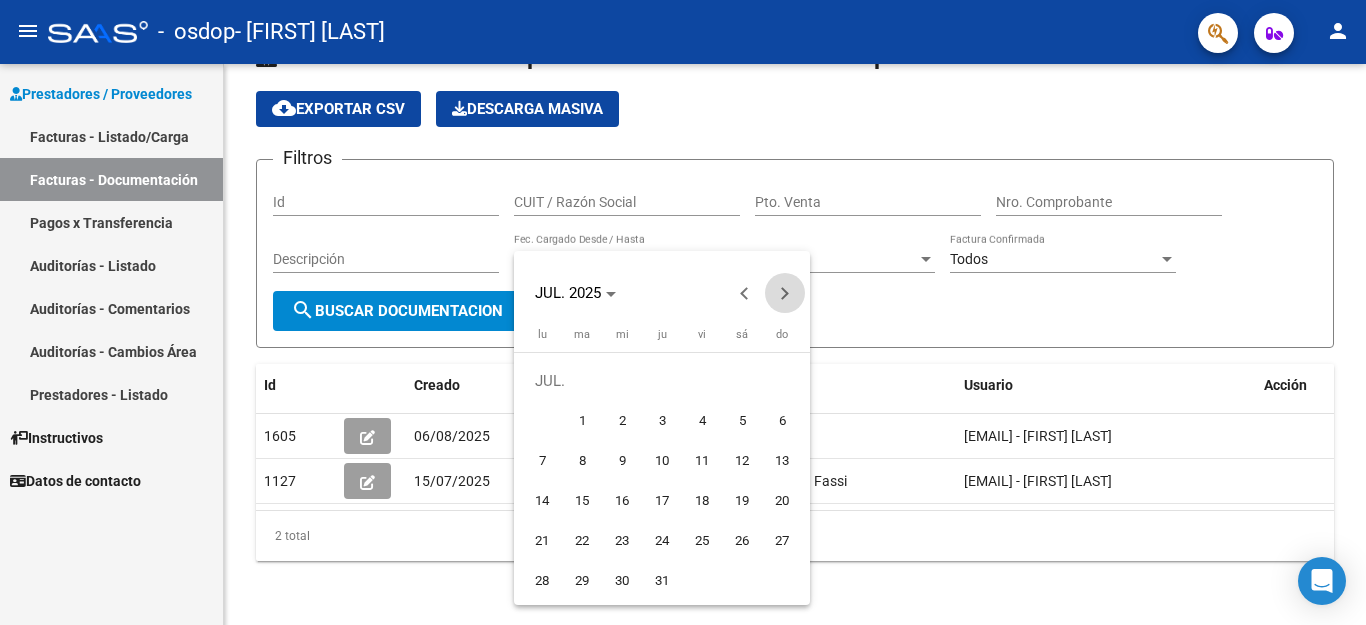 click at bounding box center (785, 293) 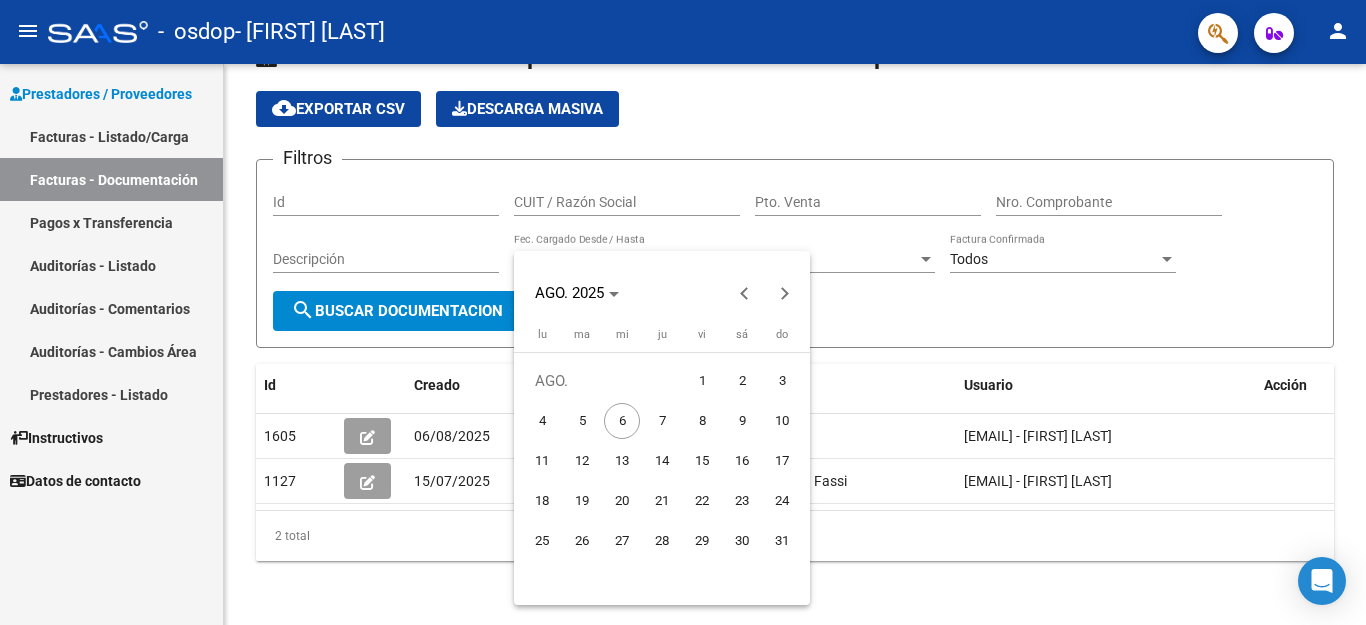 click on "1" at bounding box center [702, 381] 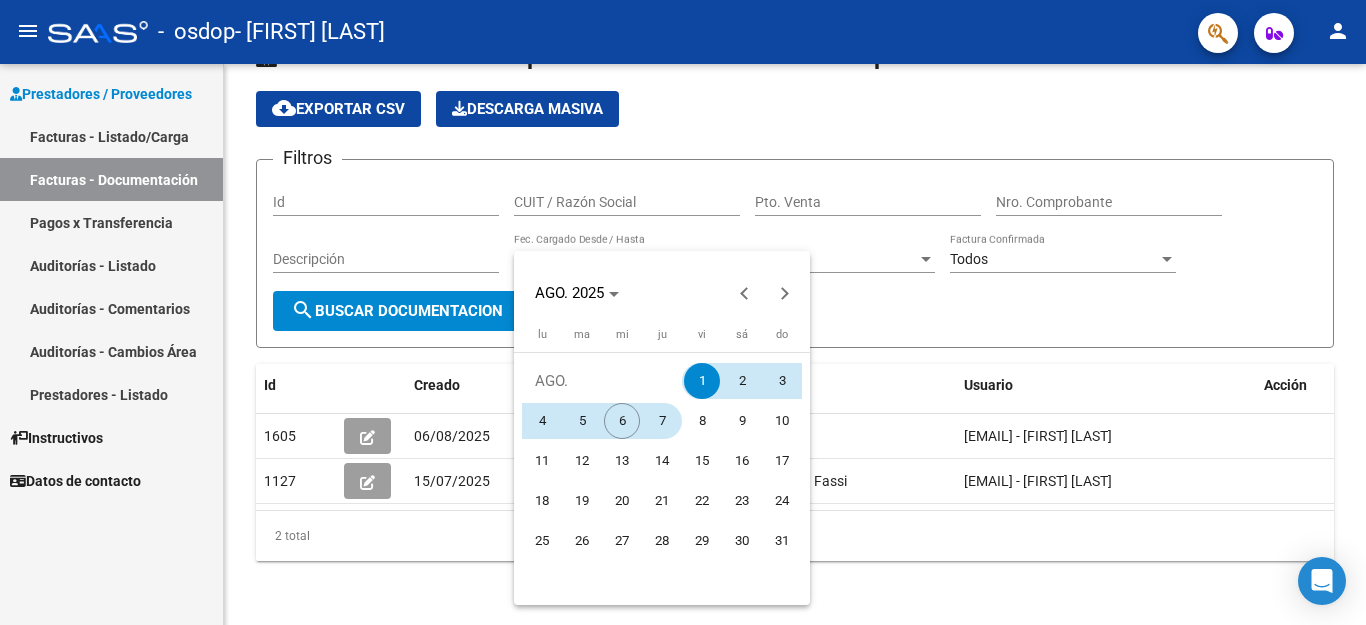 click on "7" at bounding box center (662, 421) 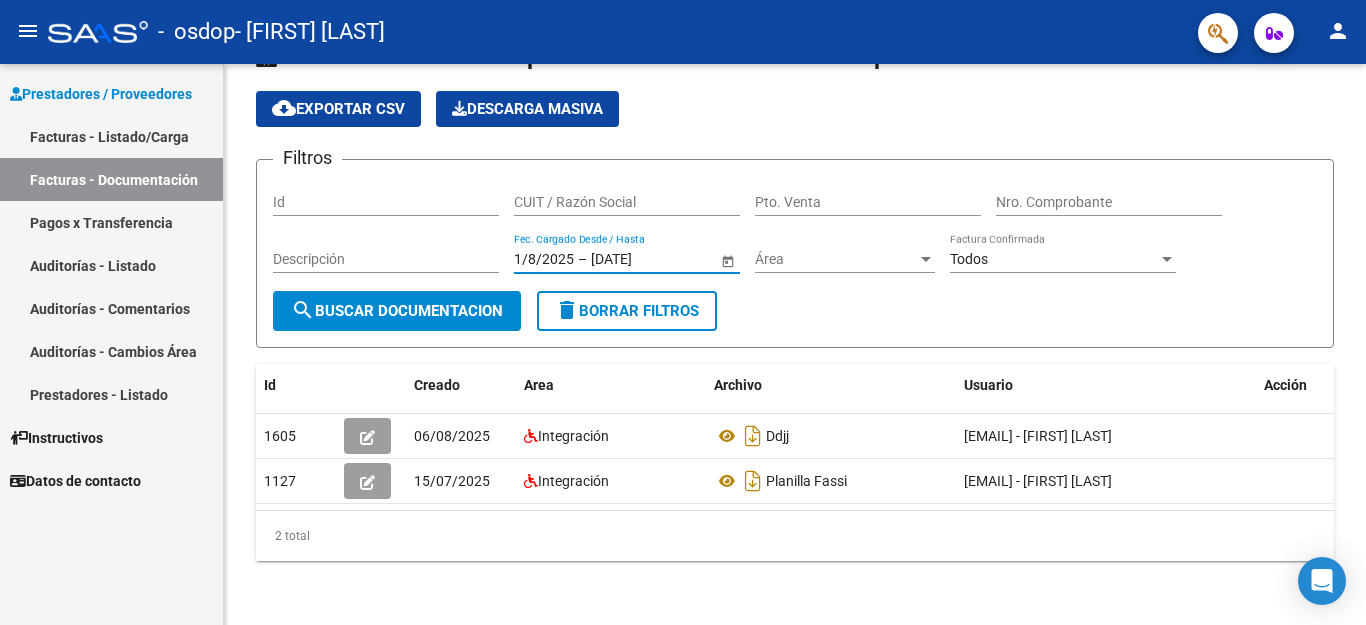 click on "Pagos x Transferencia" at bounding box center (111, 222) 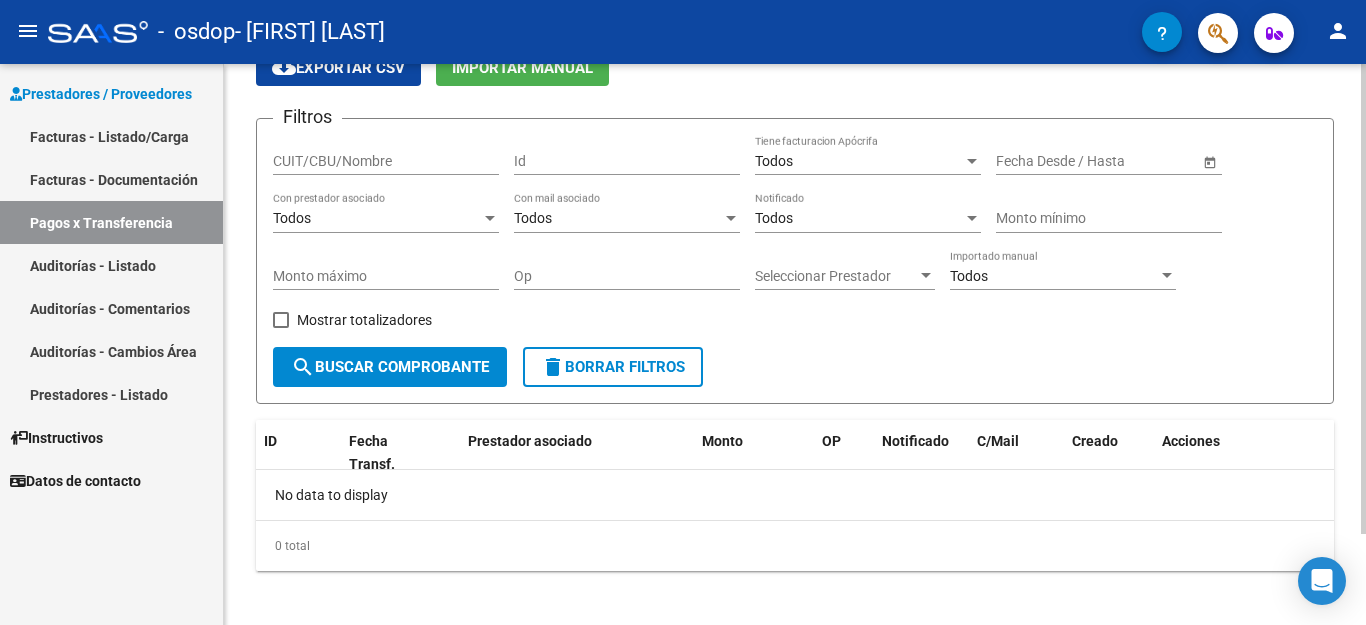 scroll, scrollTop: 108, scrollLeft: 0, axis: vertical 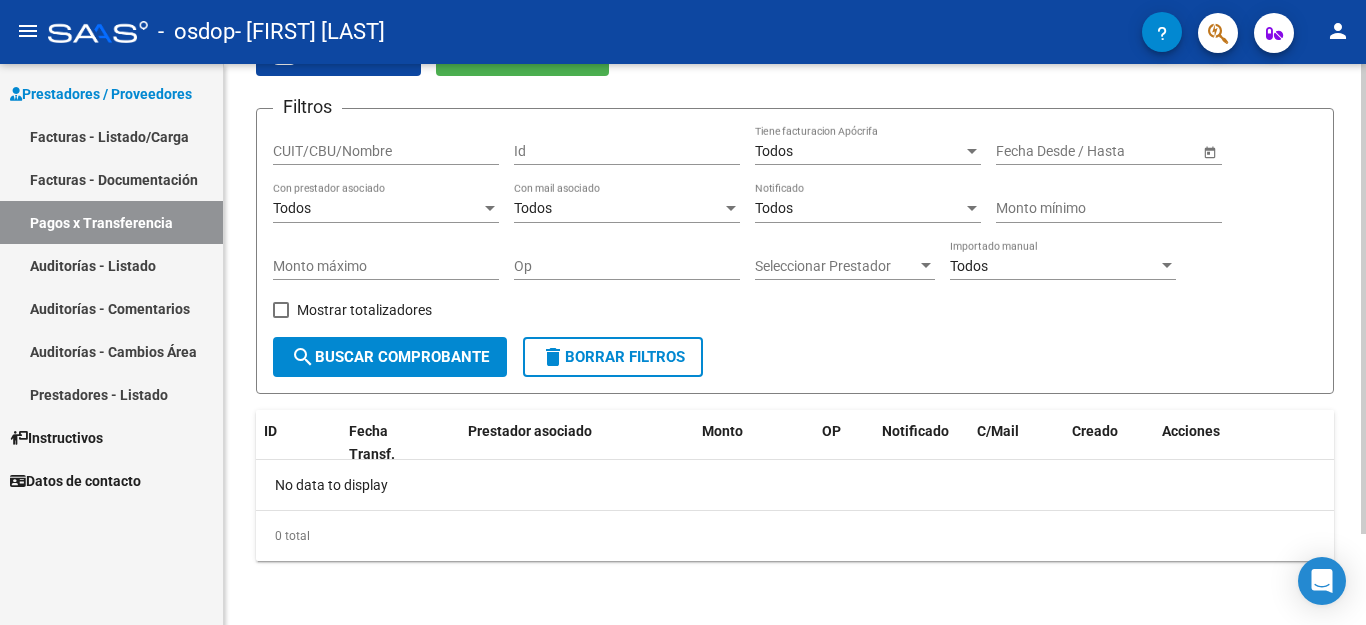 click 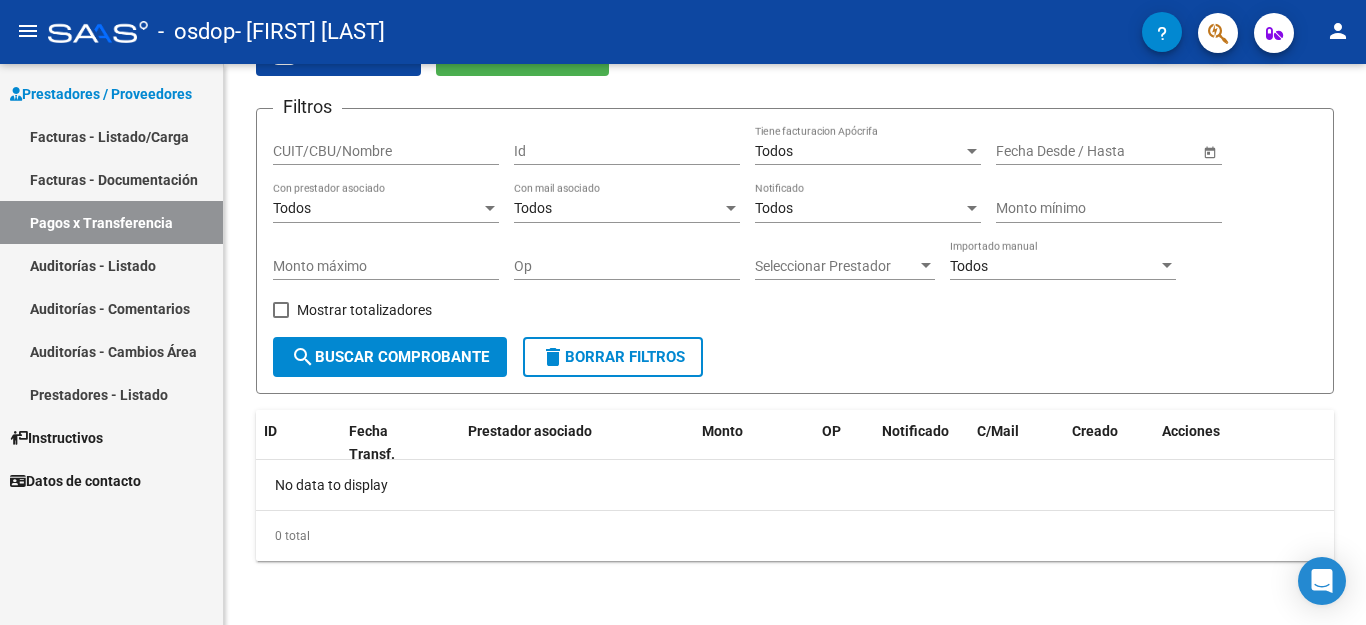 click on "Auditorías - Listado" at bounding box center [111, 265] 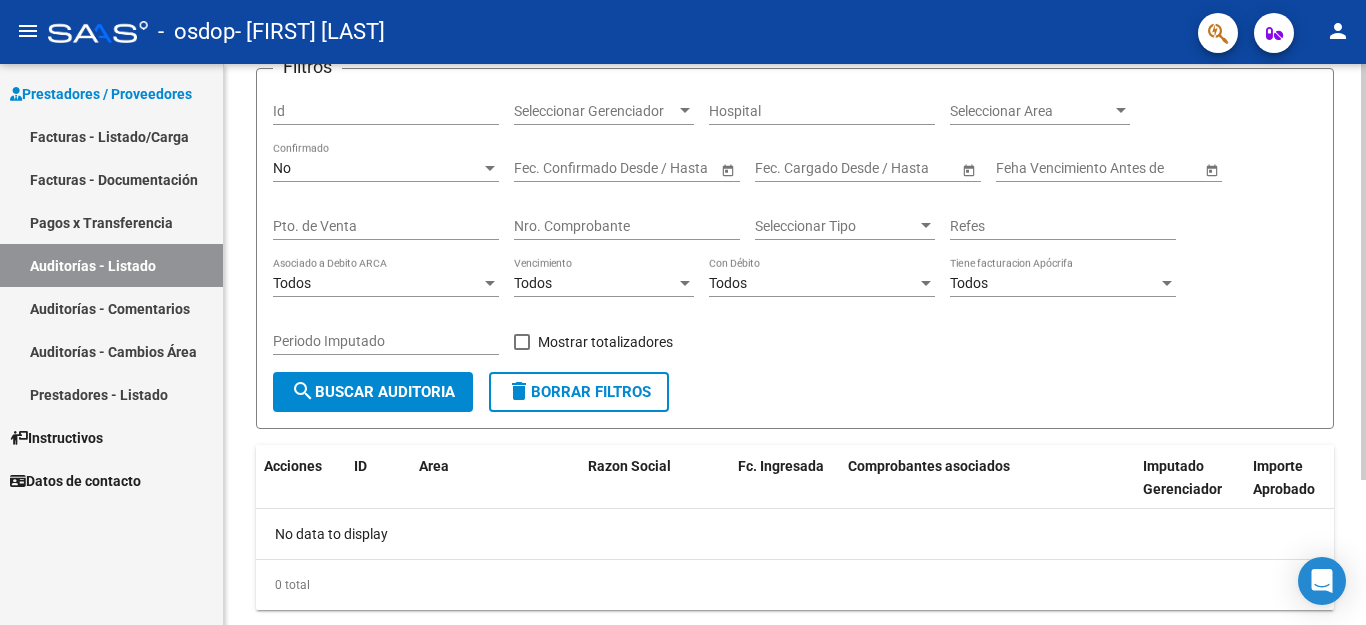 scroll, scrollTop: 196, scrollLeft: 0, axis: vertical 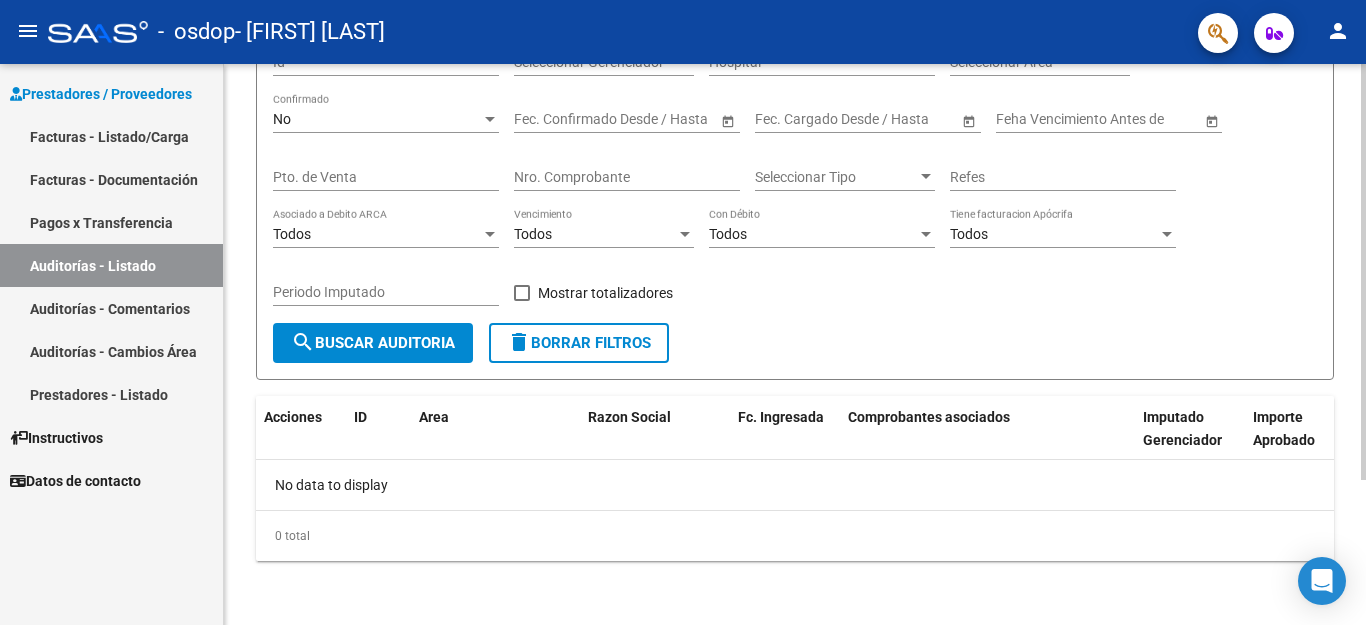 click 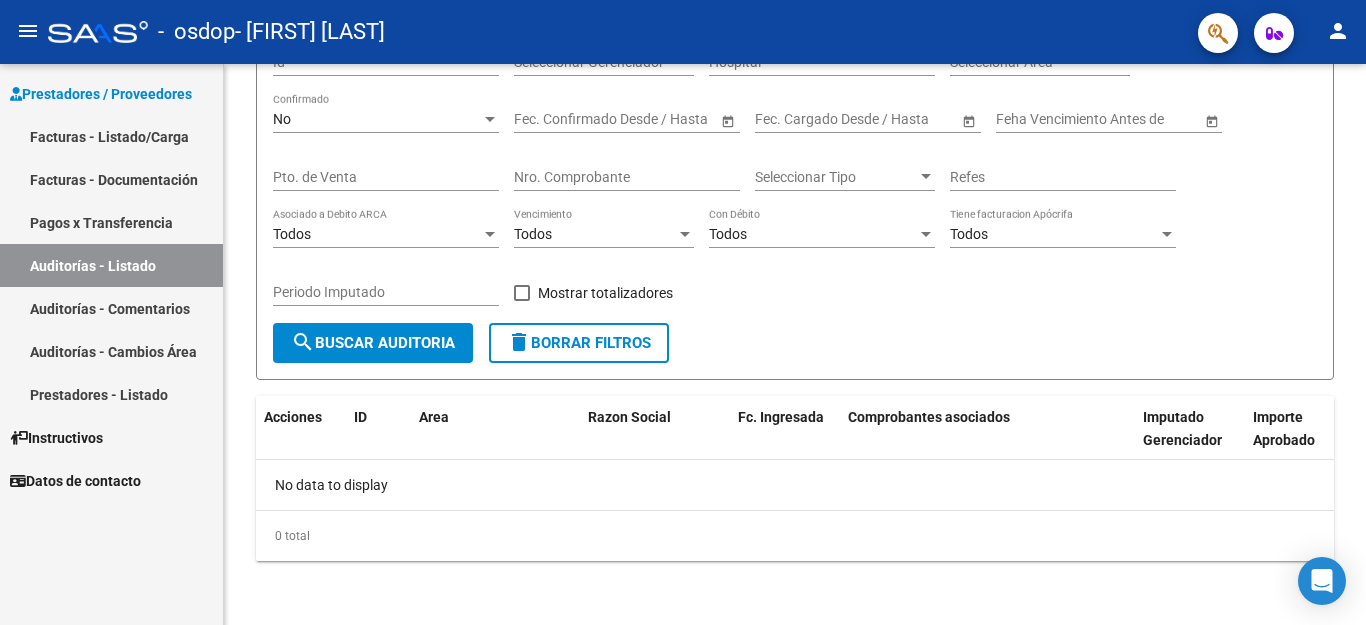 click on "Prestadores - Listado" at bounding box center [111, 394] 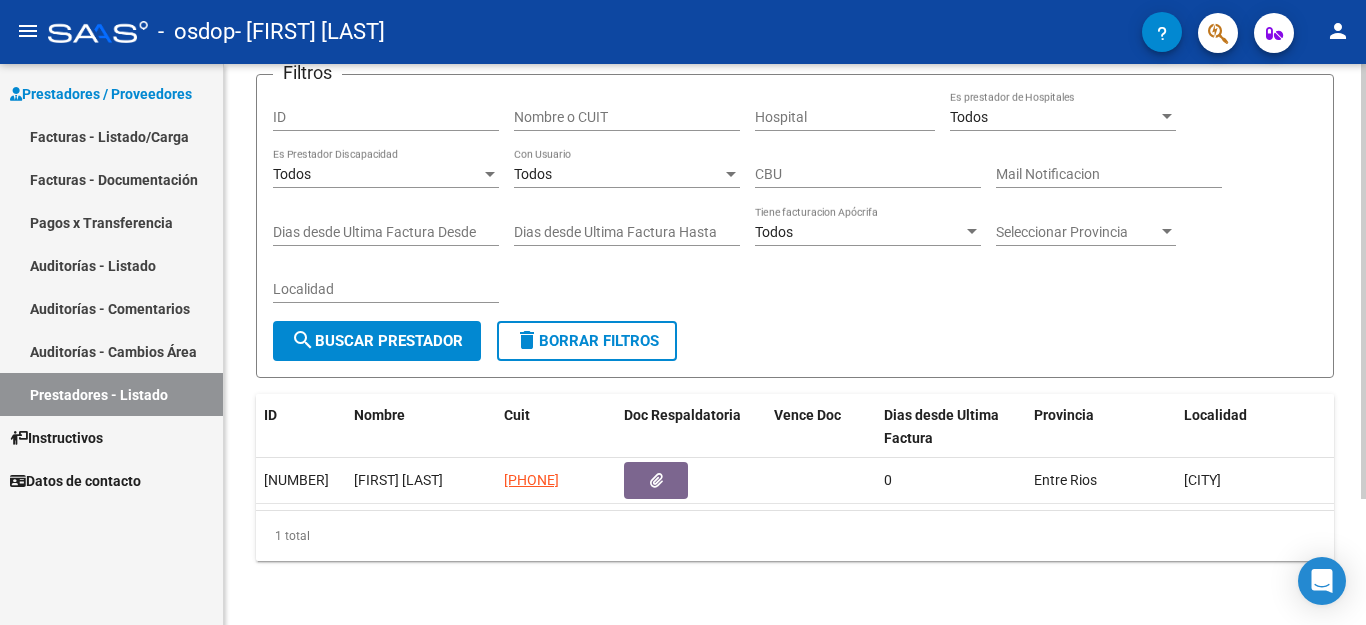 scroll, scrollTop: 162, scrollLeft: 0, axis: vertical 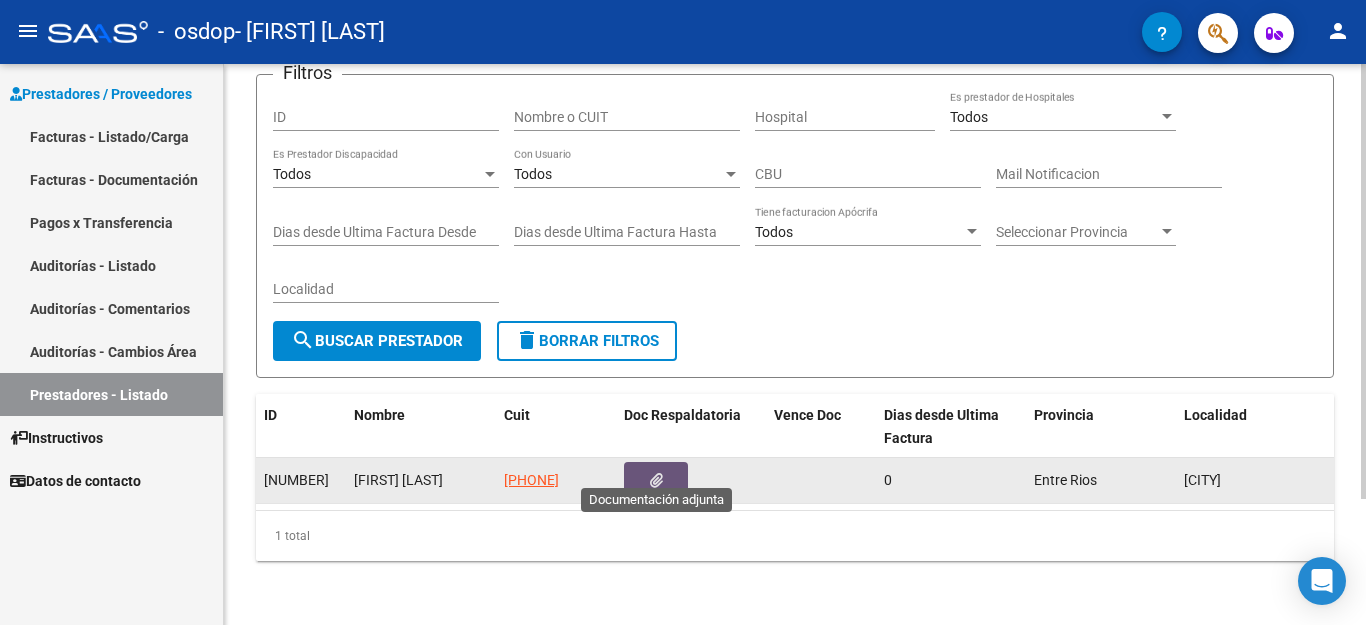 click 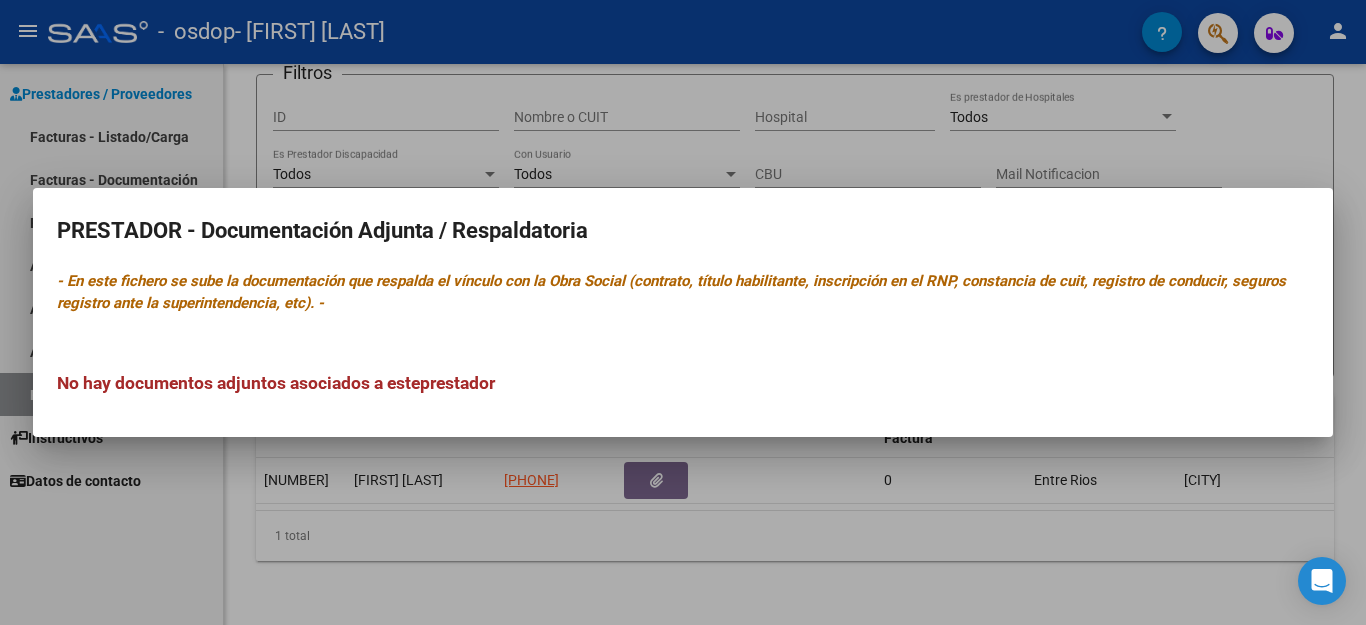 click at bounding box center (683, 312) 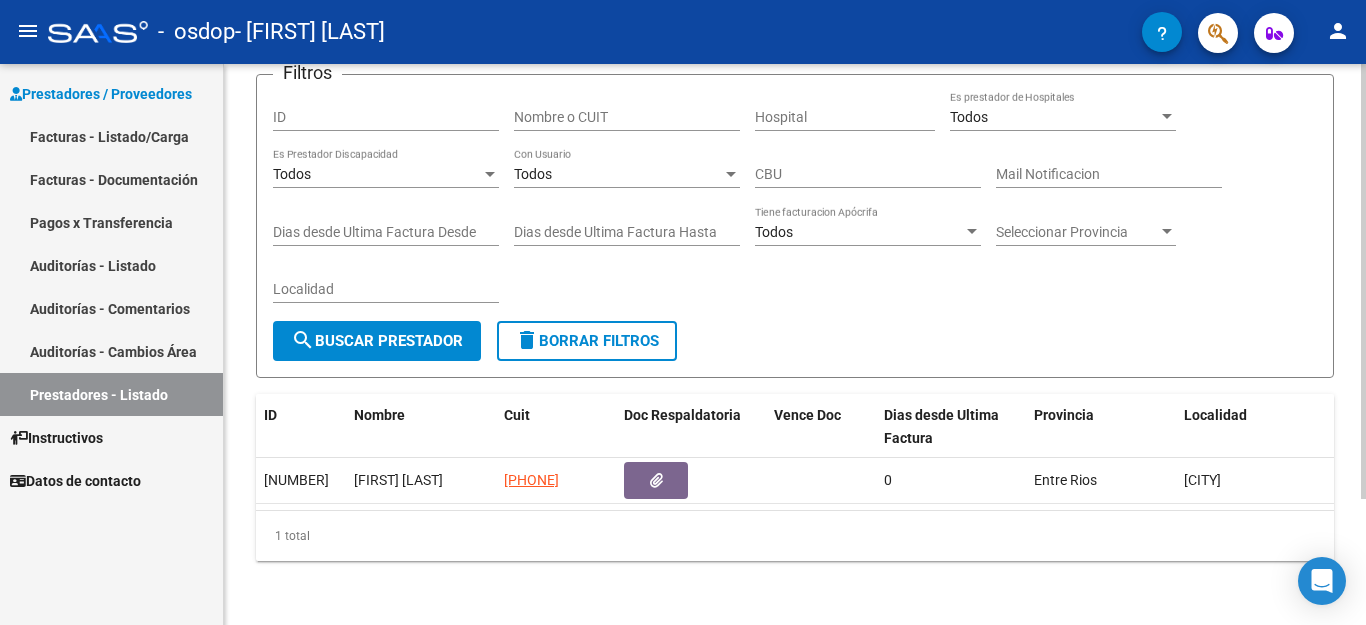 type 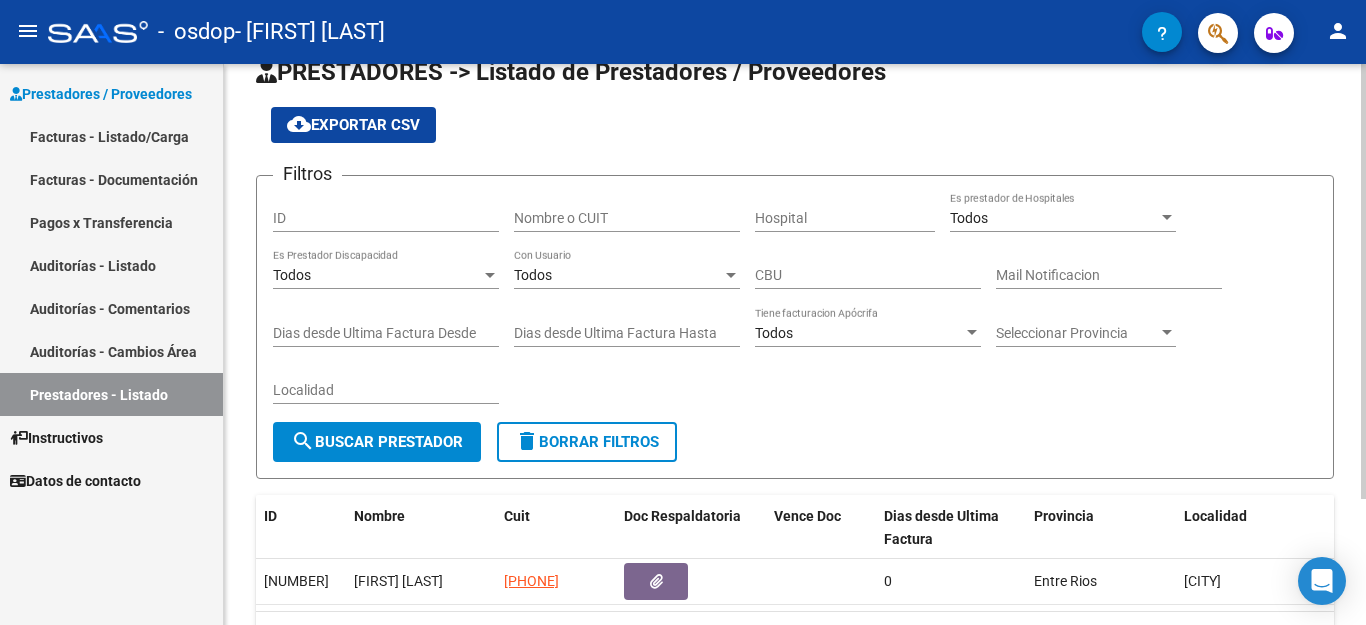 scroll, scrollTop: 162, scrollLeft: 0, axis: vertical 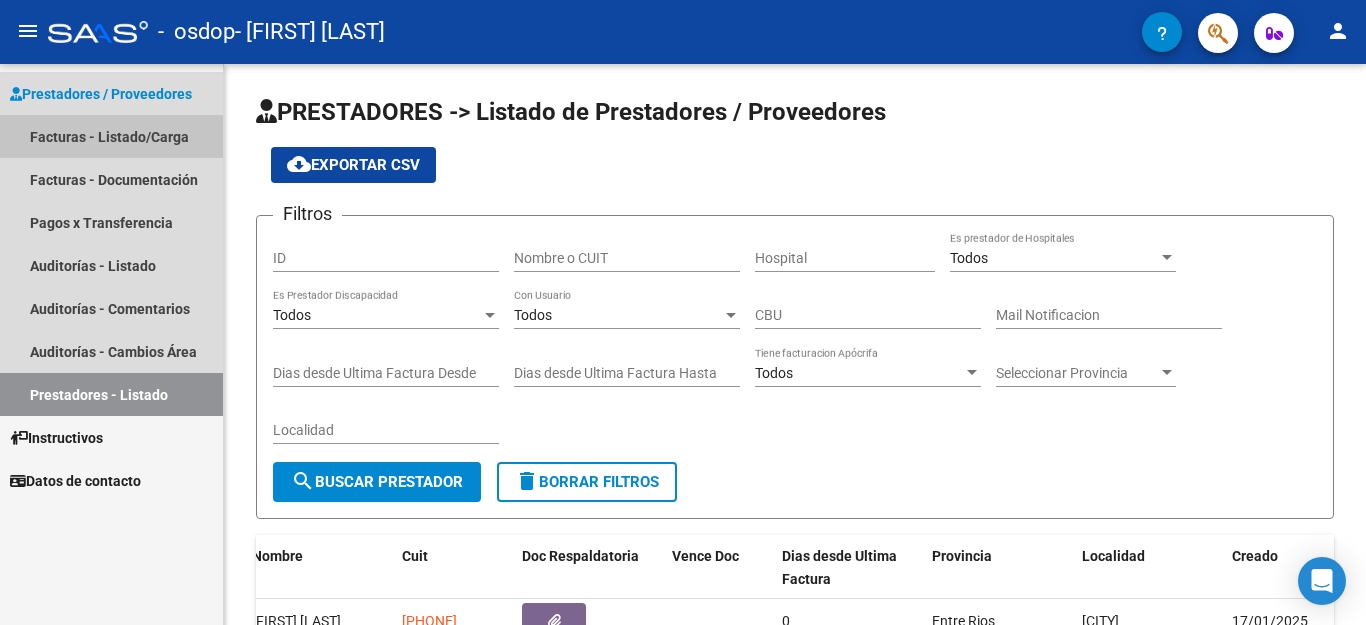 click on "Facturas - Listado/Carga" at bounding box center [111, 136] 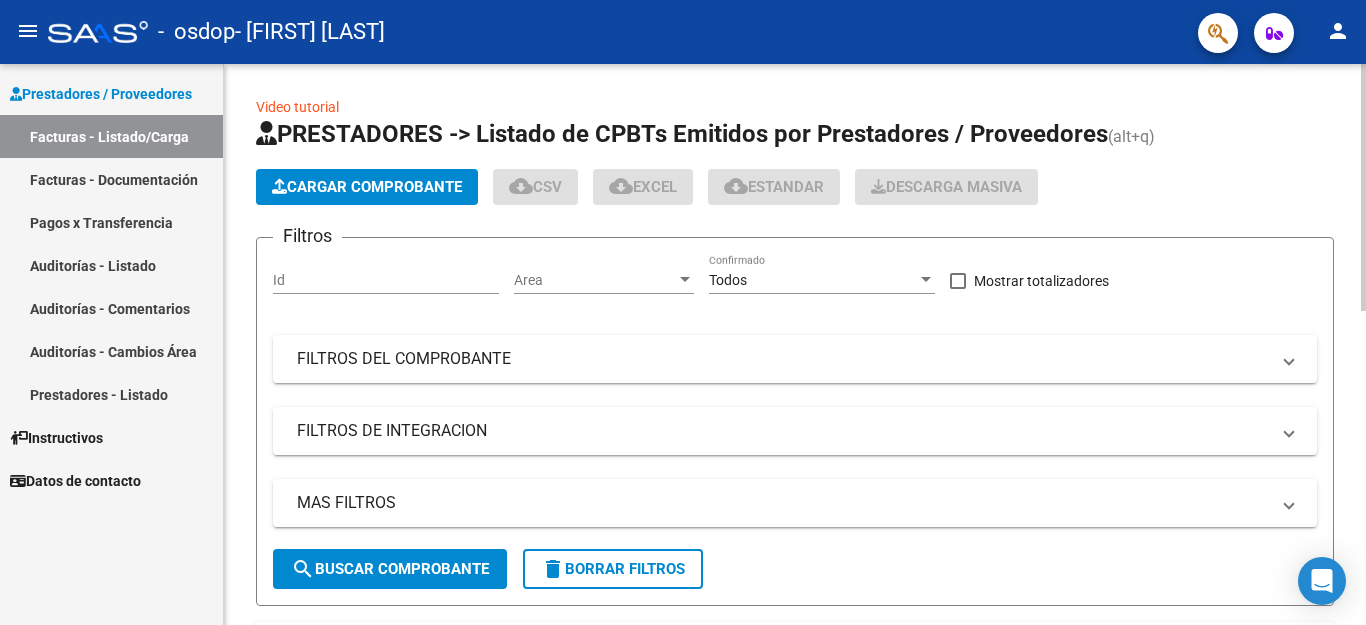 click on "Cargar Comprobante
cloud_download  CSV  cloud_download  EXCEL  cloud_download  Estandar   Descarga Masiva" 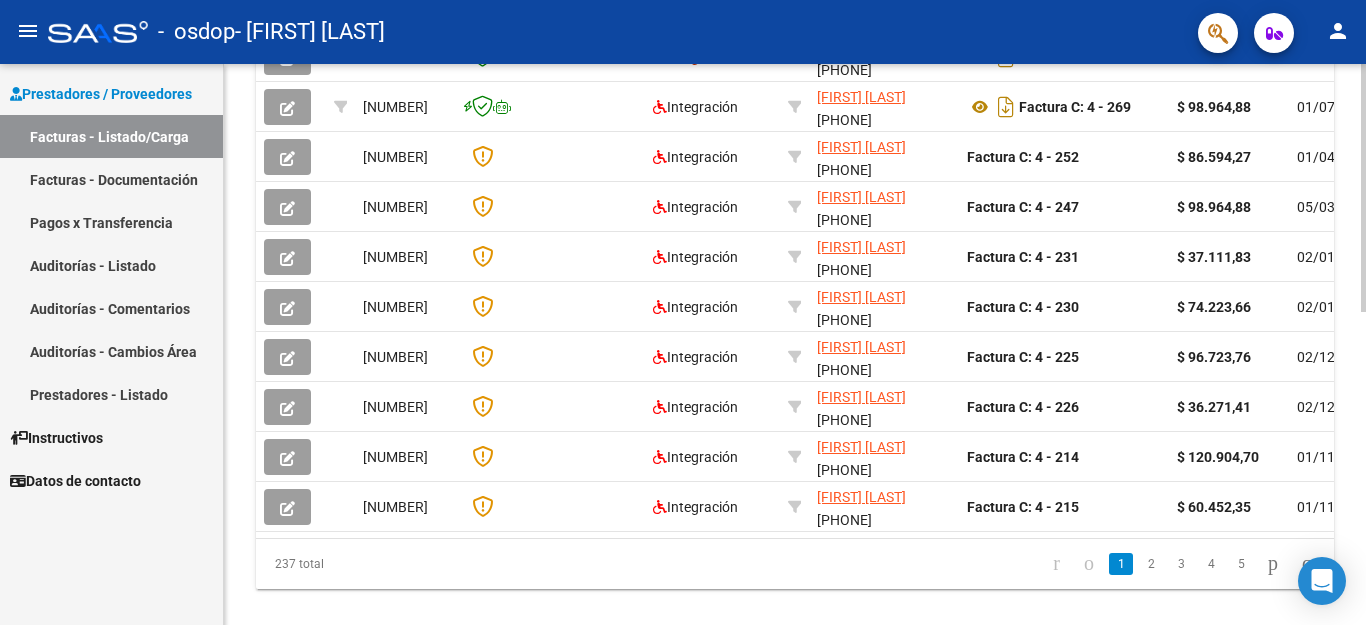 scroll, scrollTop: 666, scrollLeft: 0, axis: vertical 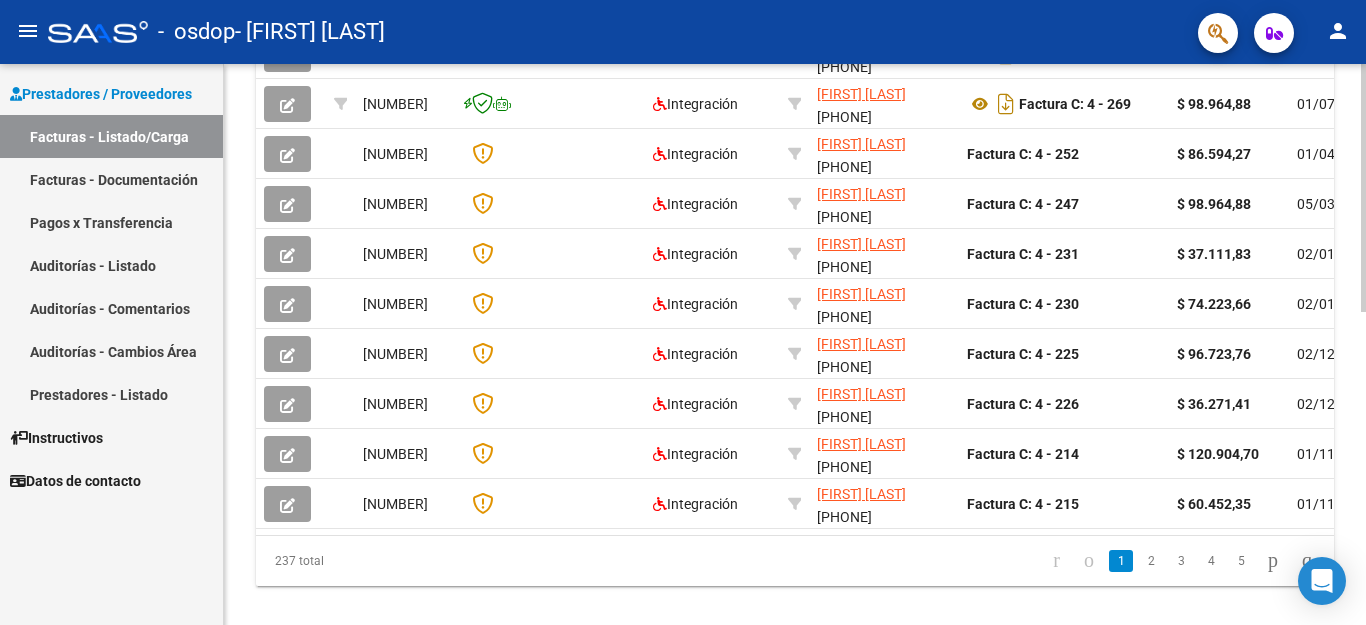 click 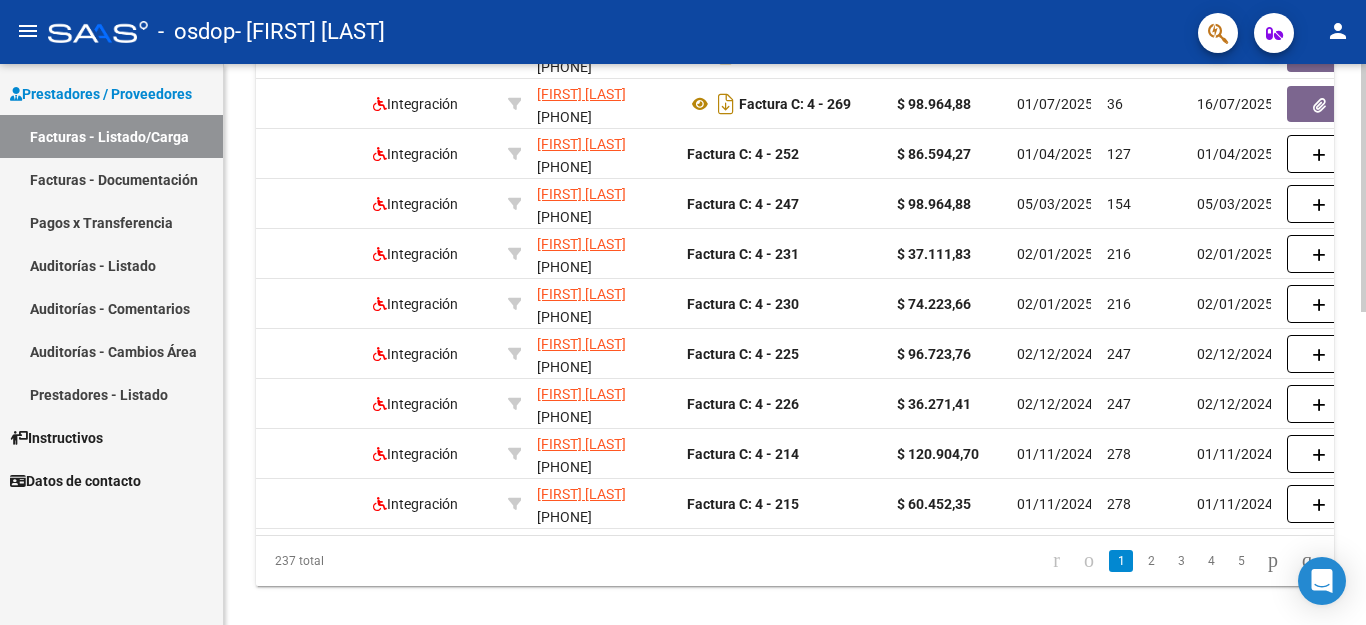 scroll, scrollTop: 0, scrollLeft: 400, axis: horizontal 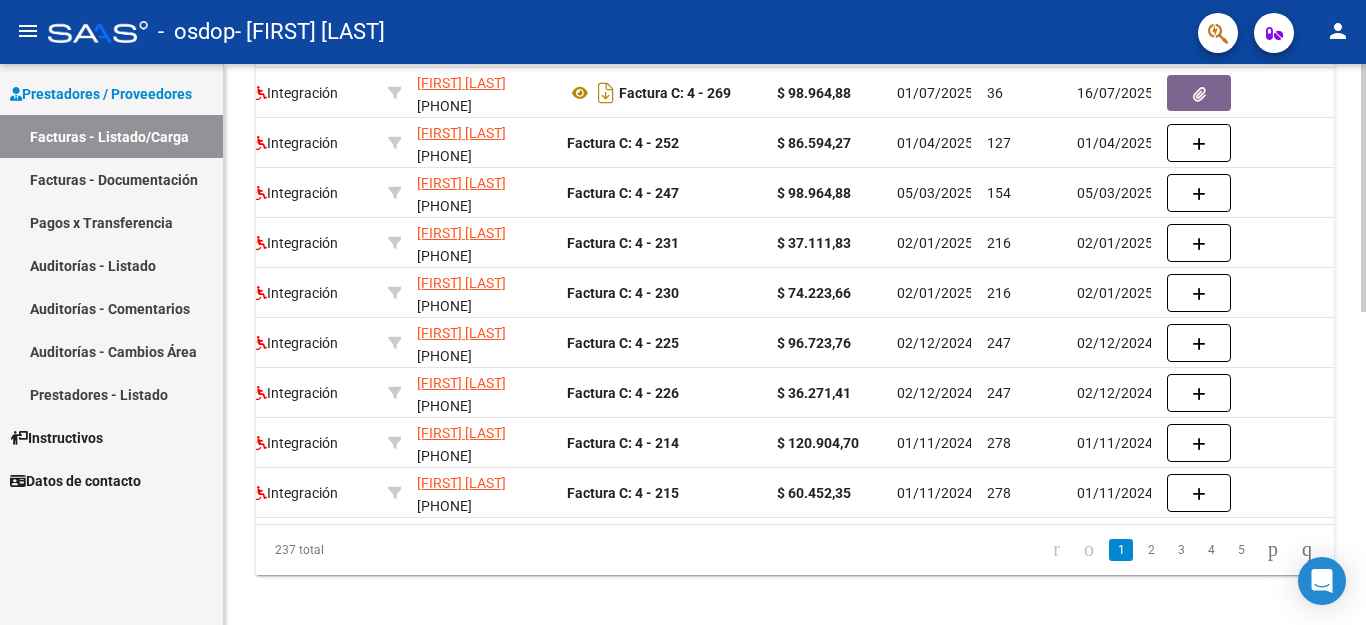 click 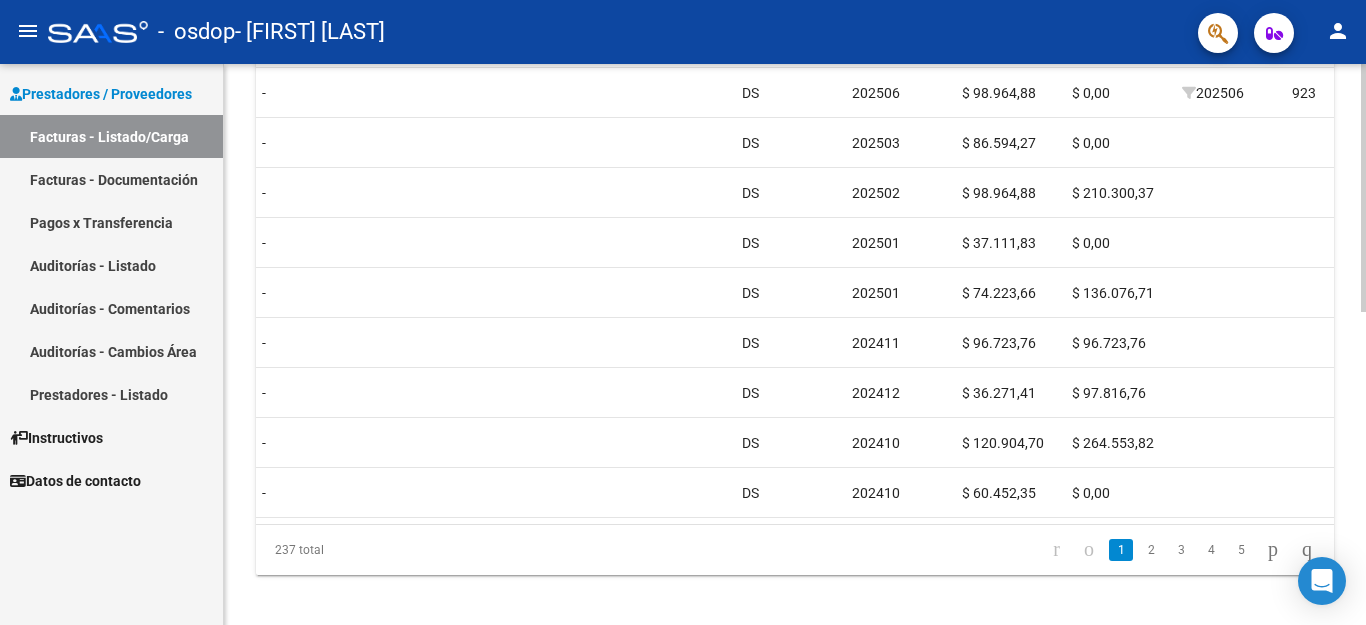 scroll, scrollTop: 0, scrollLeft: 1736, axis: horizontal 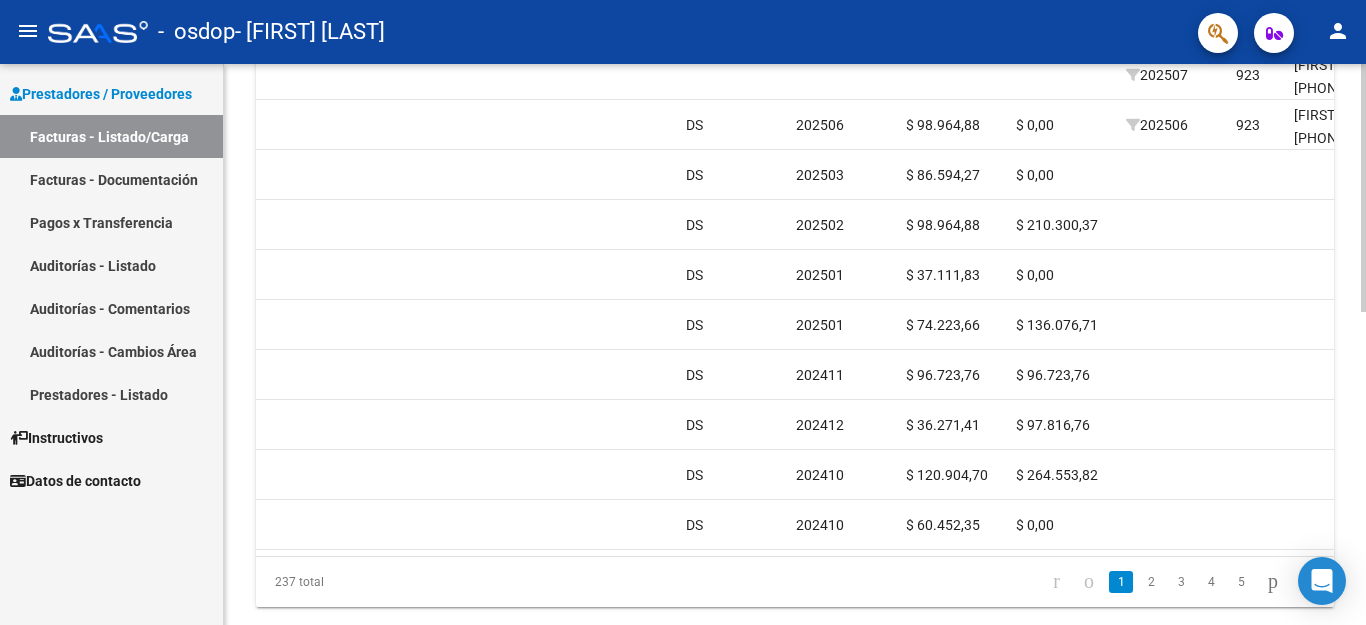 click 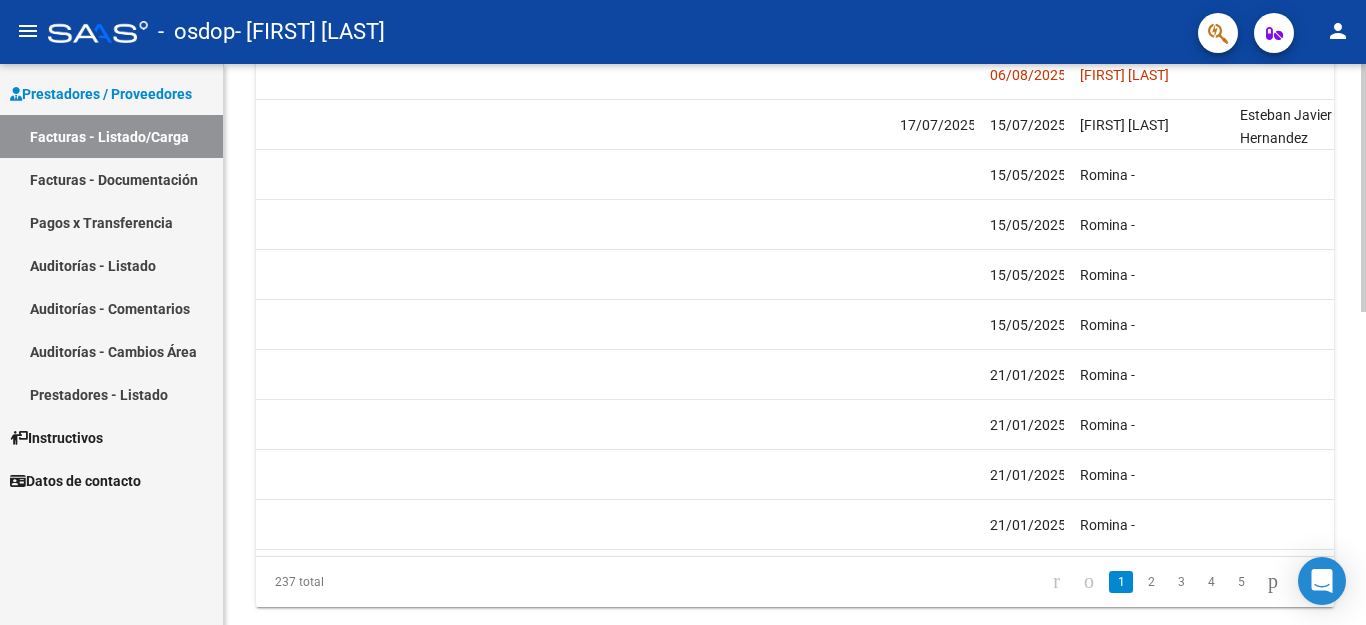 scroll, scrollTop: 0, scrollLeft: 3138, axis: horizontal 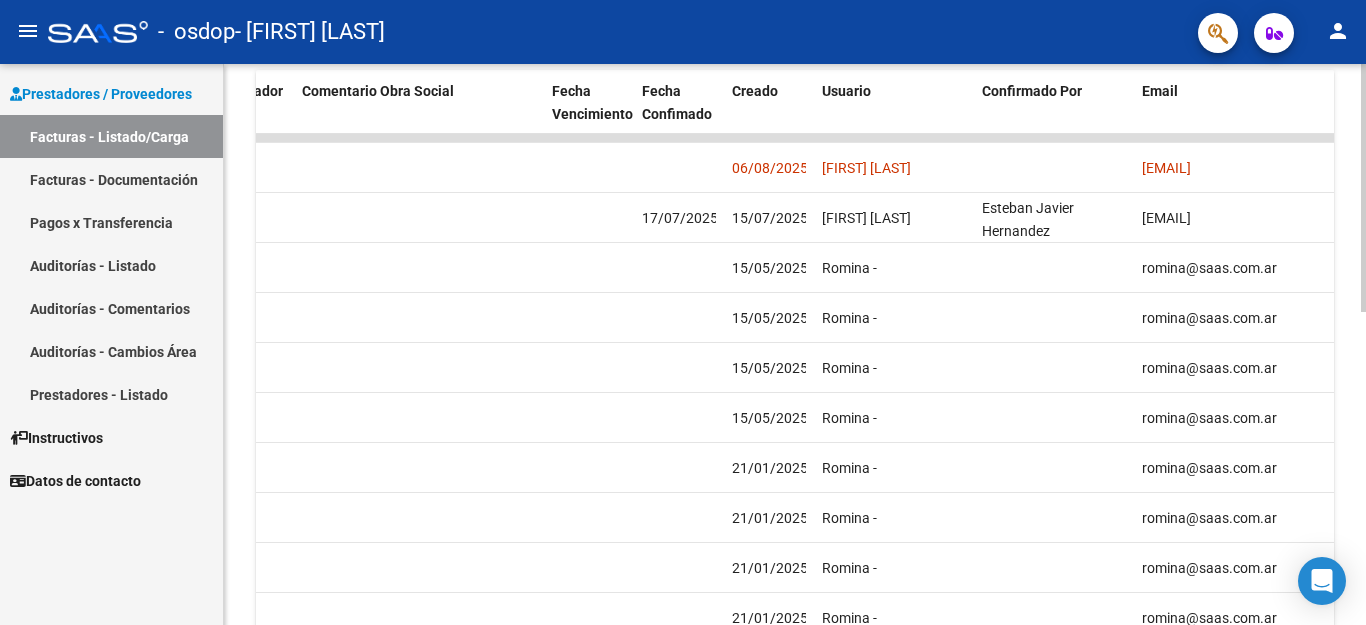 click 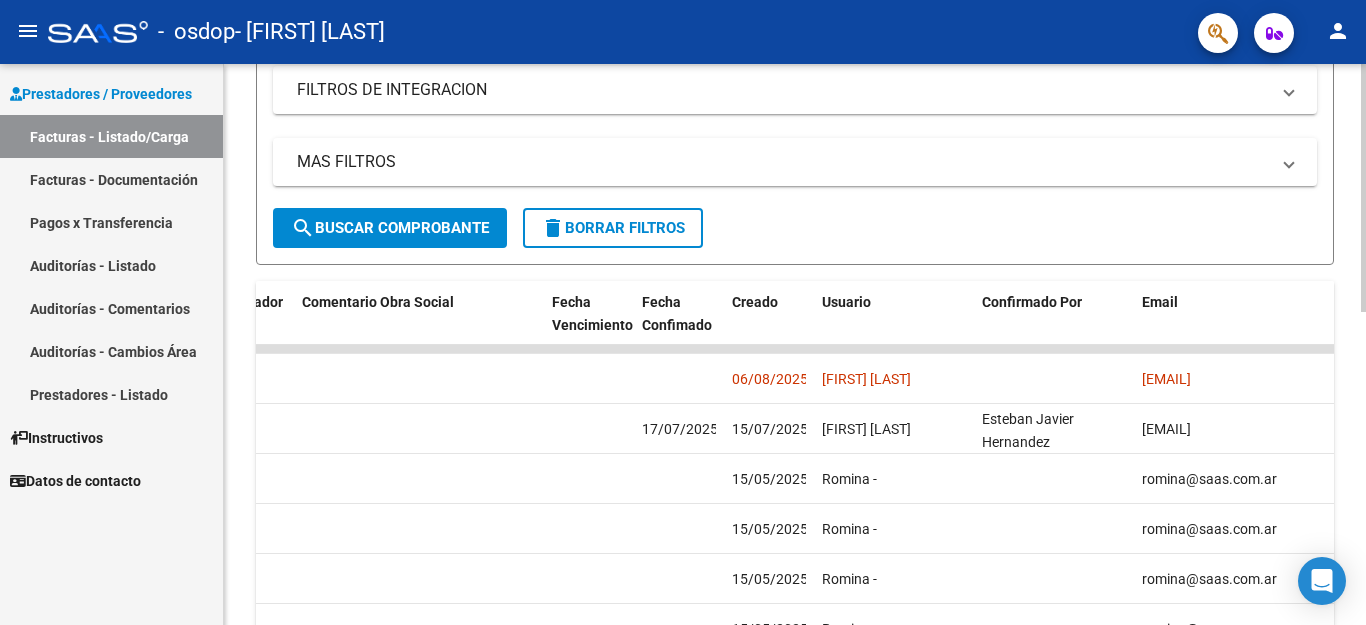 scroll, scrollTop: 339, scrollLeft: 0, axis: vertical 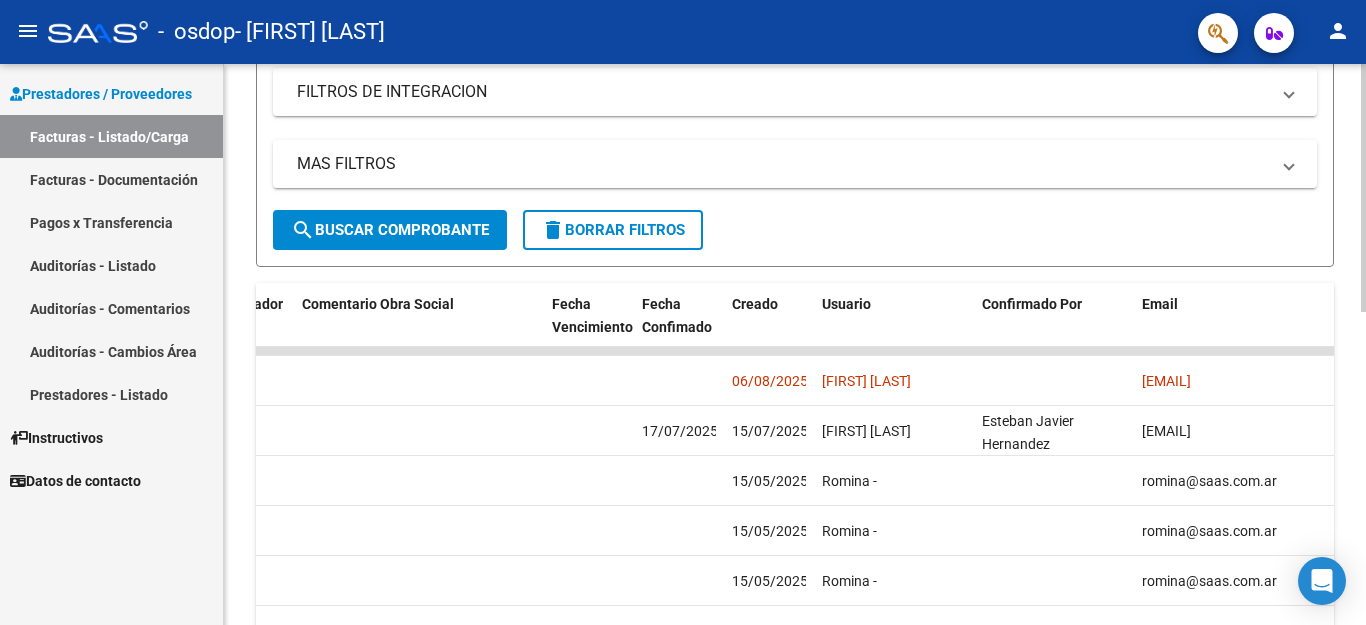 click 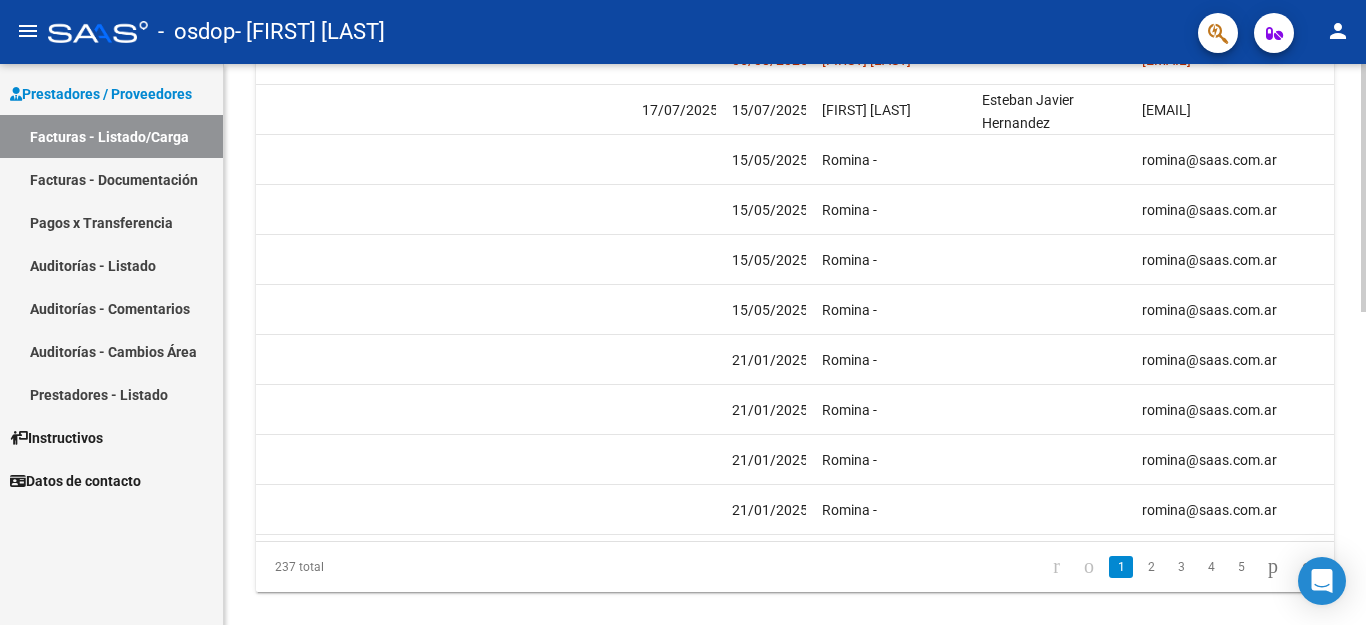 scroll, scrollTop: 671, scrollLeft: 0, axis: vertical 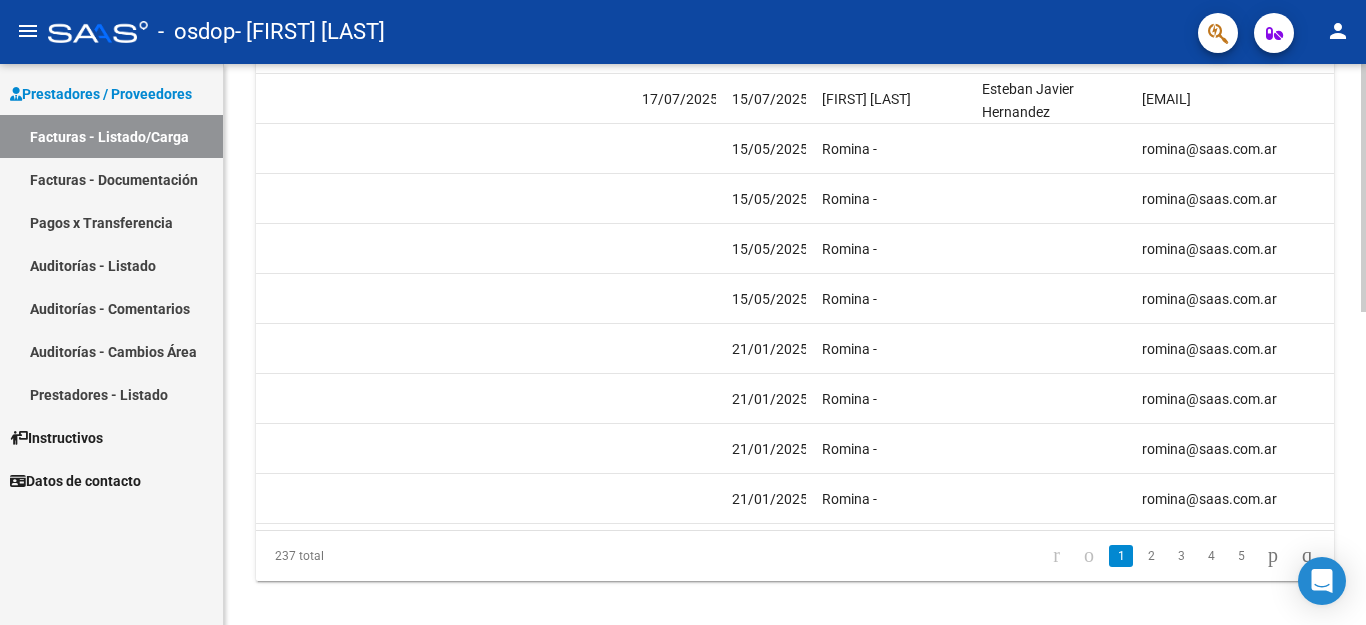 click 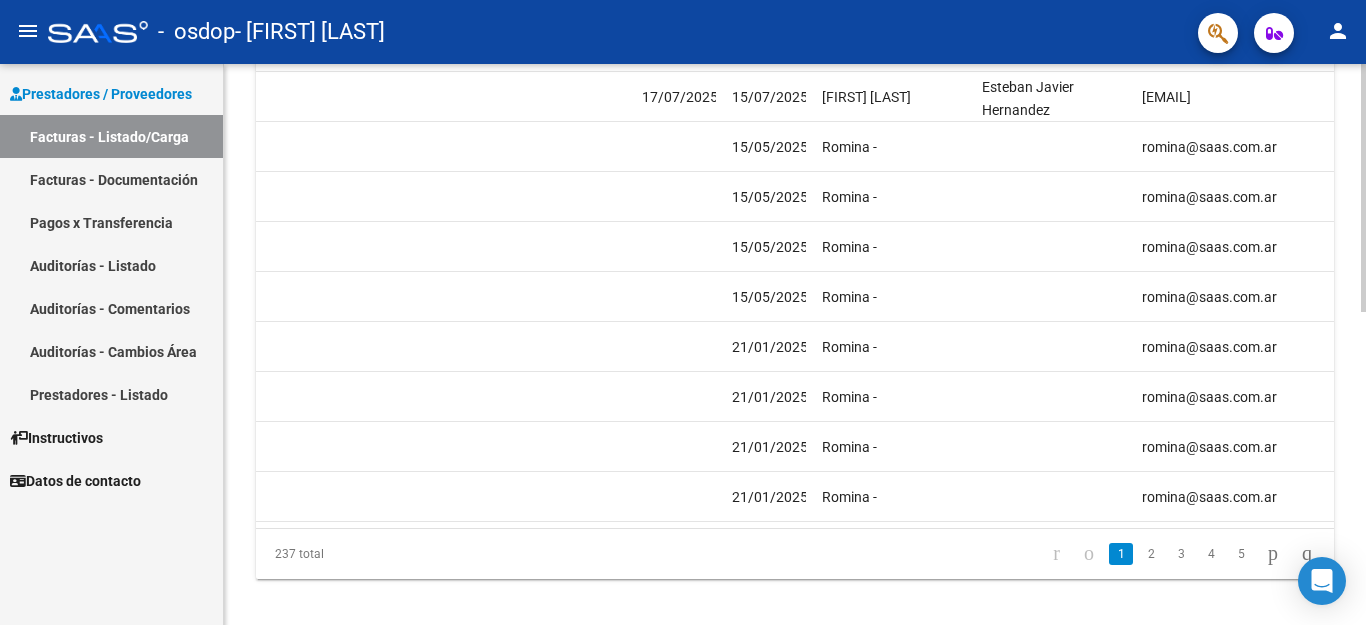 scroll, scrollTop: 686, scrollLeft: 0, axis: vertical 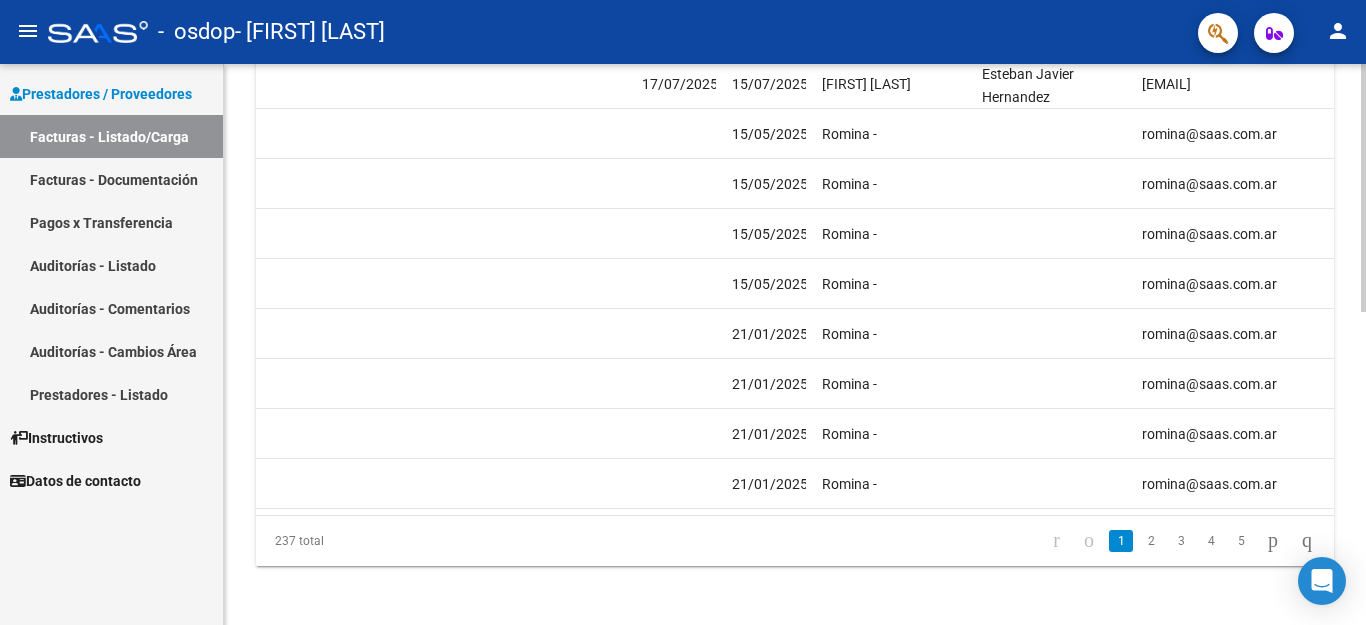 click 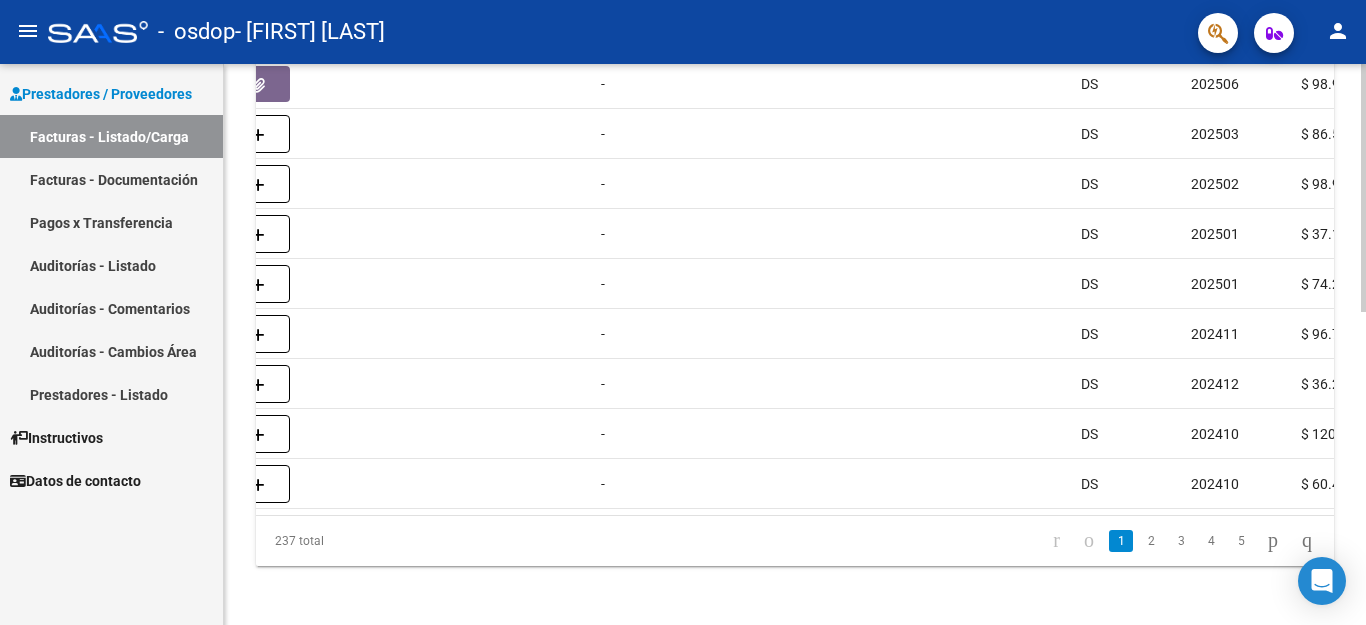scroll, scrollTop: 0, scrollLeft: 0, axis: both 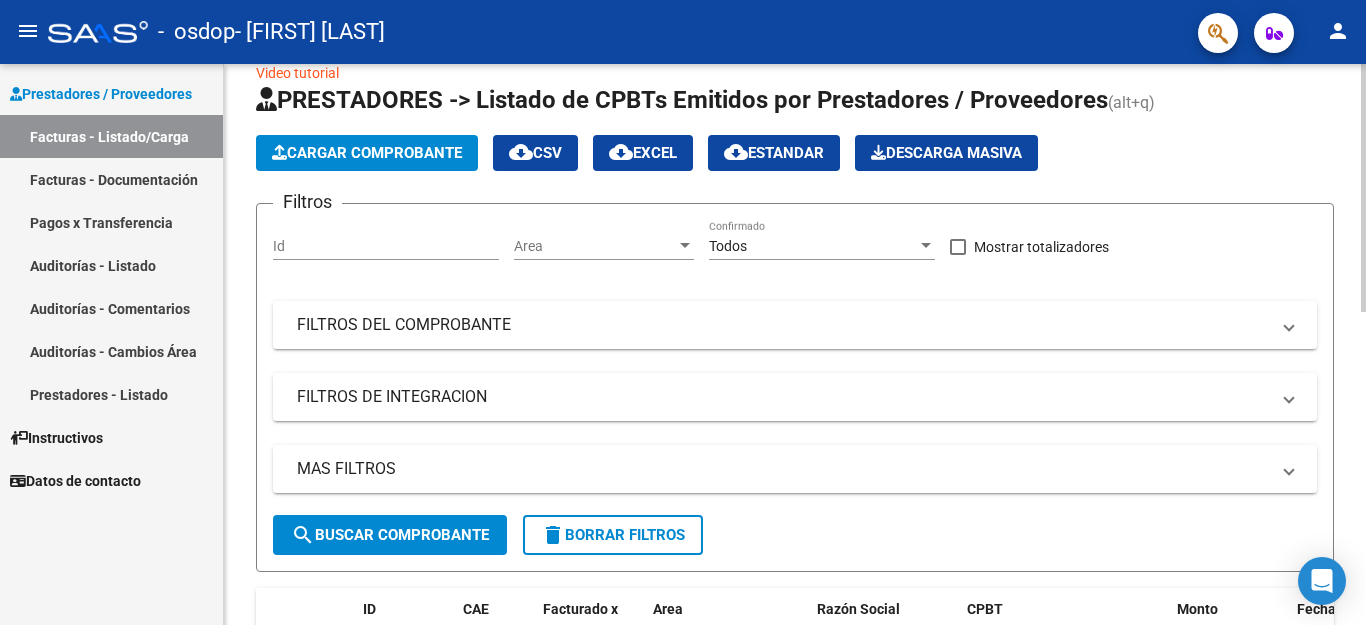 click 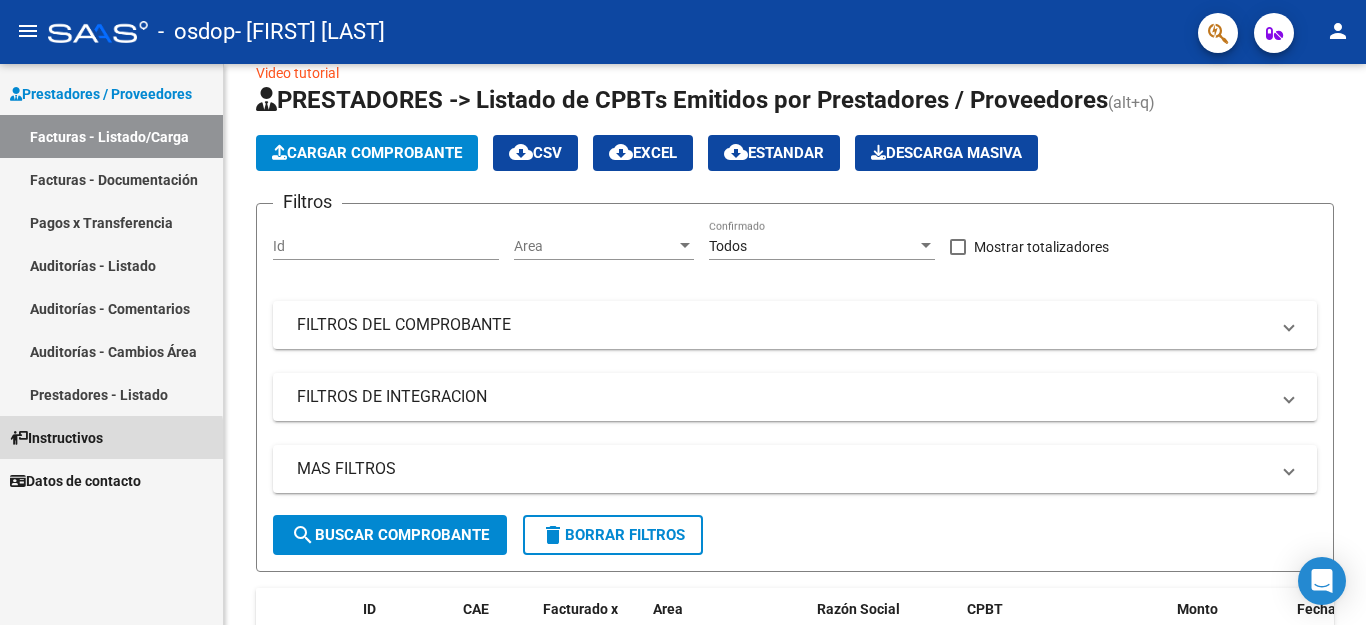click on "Instructivos" at bounding box center [56, 438] 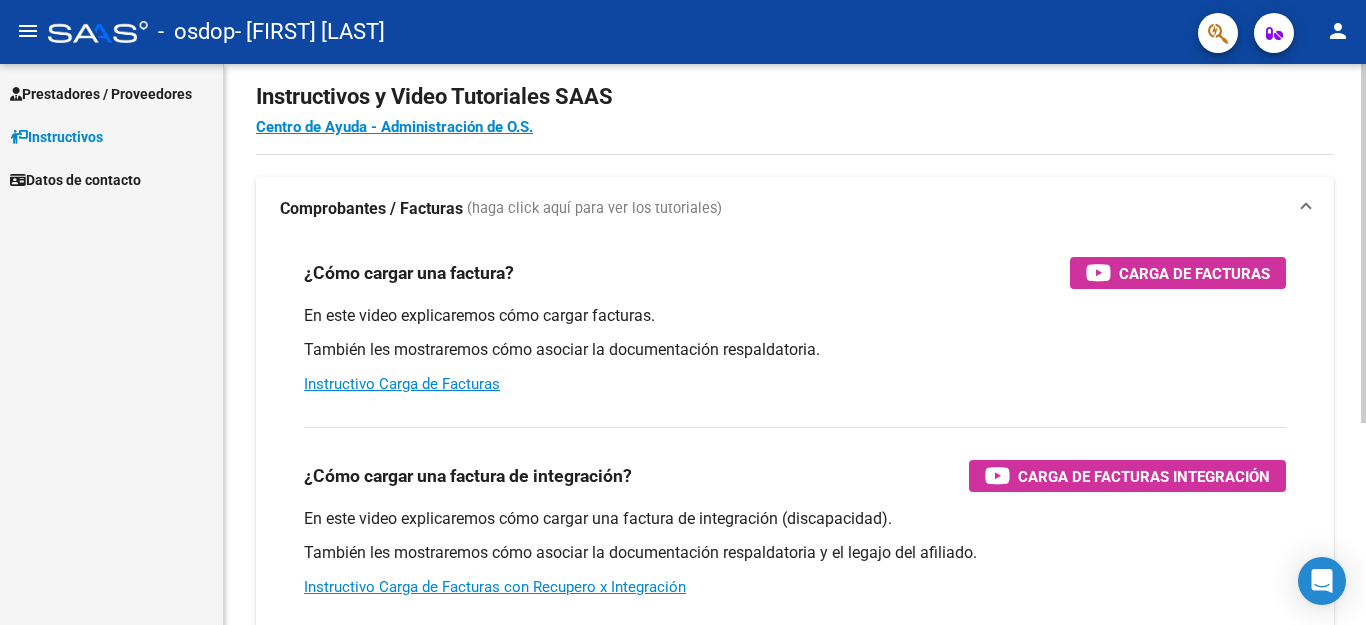 click 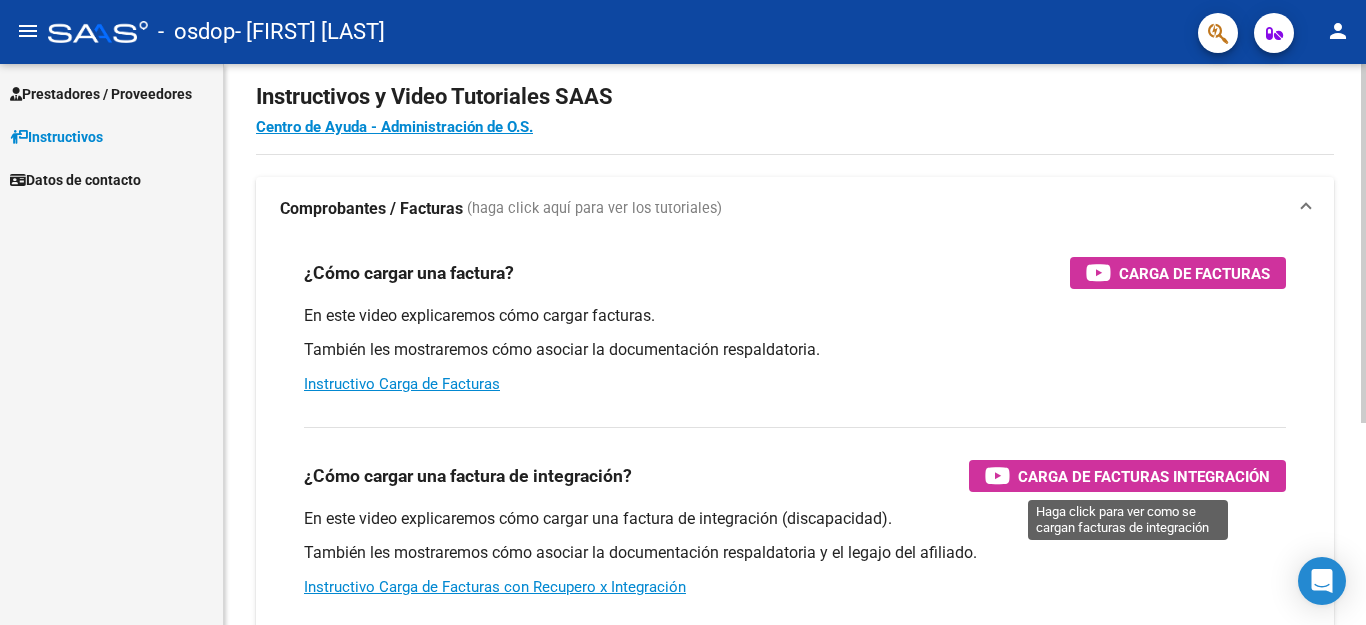 click on "Carga de Facturas Integración" at bounding box center (1144, 476) 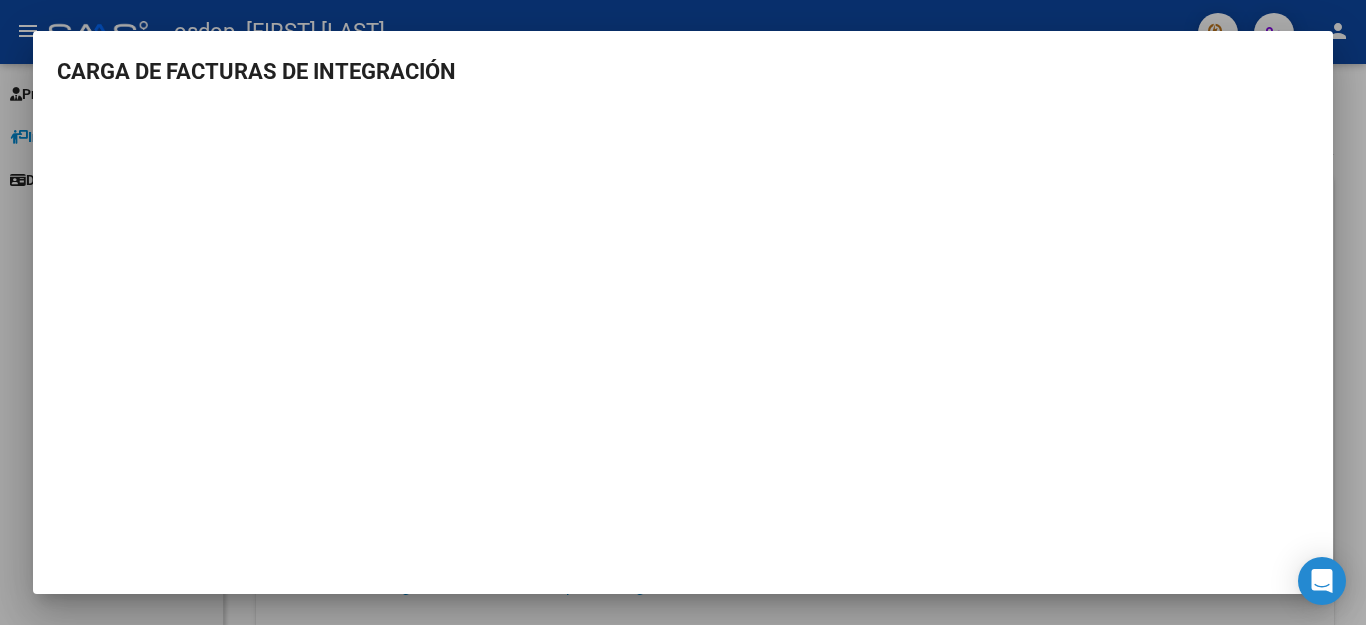 click at bounding box center (683, 312) 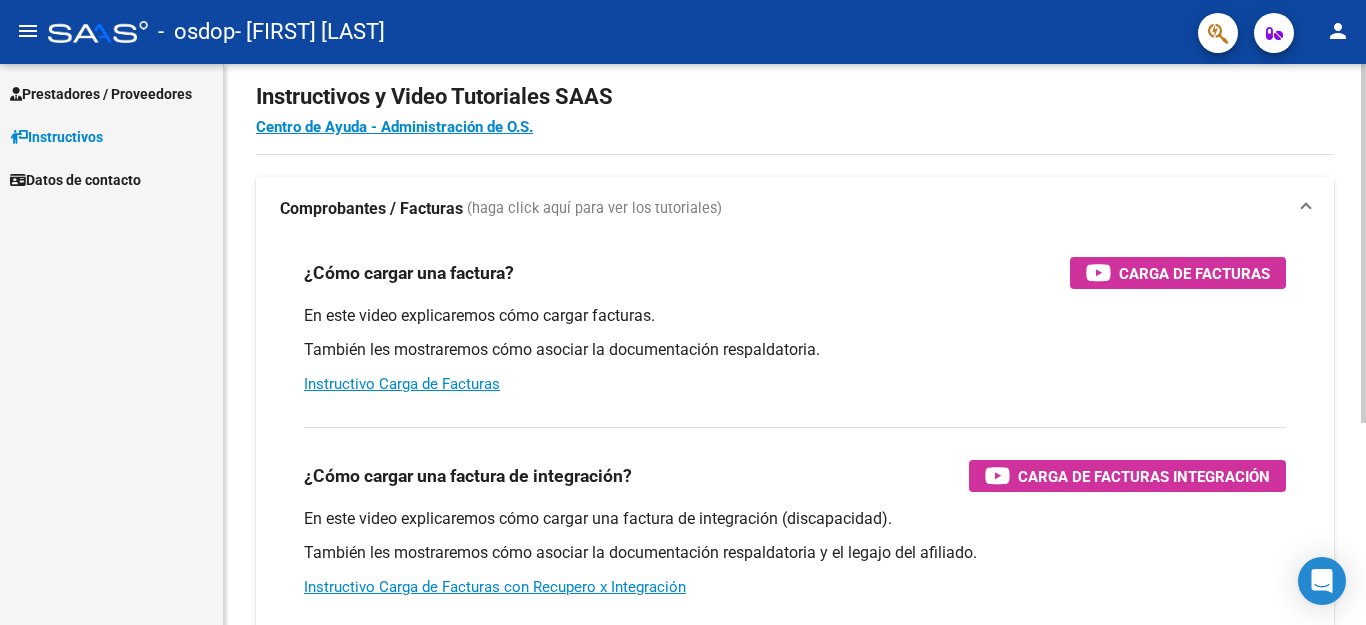 type 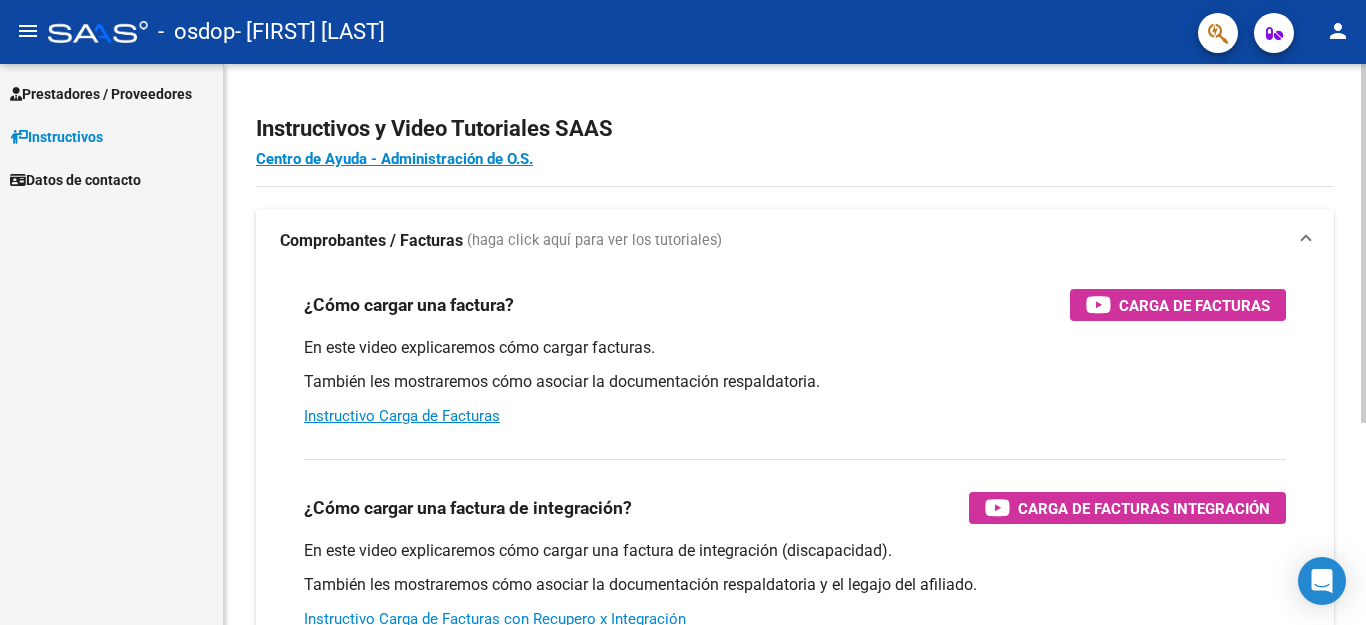 scroll, scrollTop: 0, scrollLeft: 0, axis: both 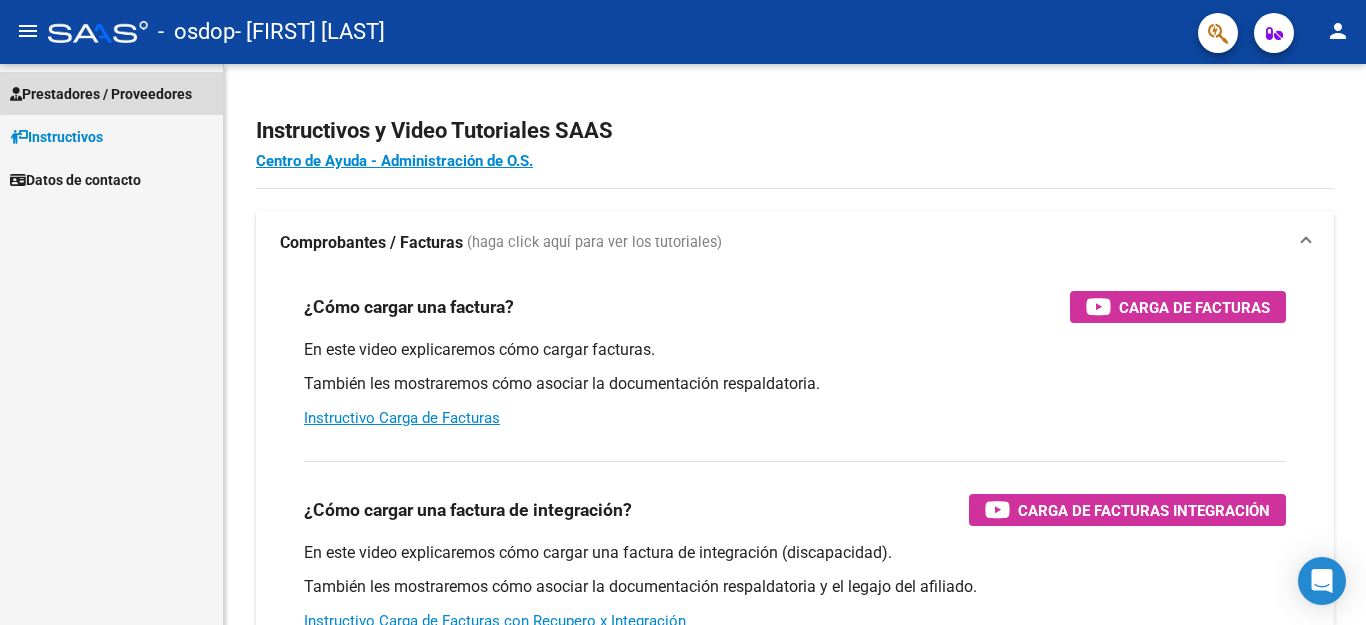 click on "Prestadores / Proveedores" at bounding box center [101, 94] 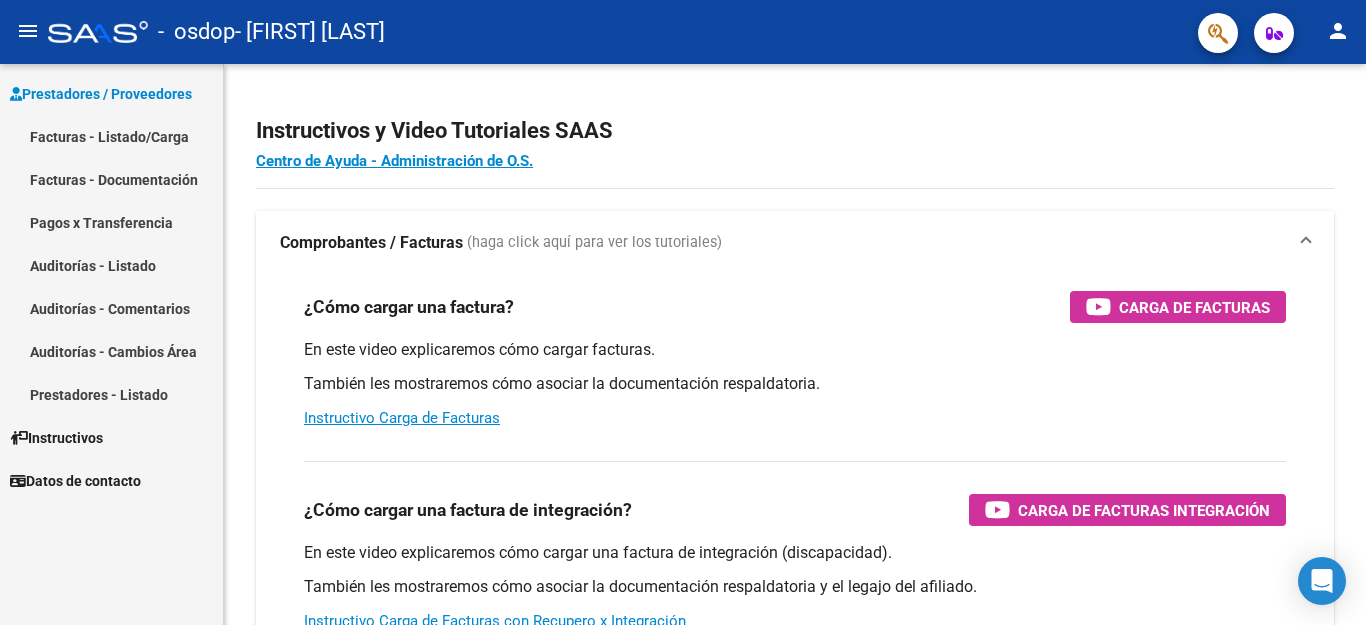click on "Facturas - Documentación" at bounding box center [111, 179] 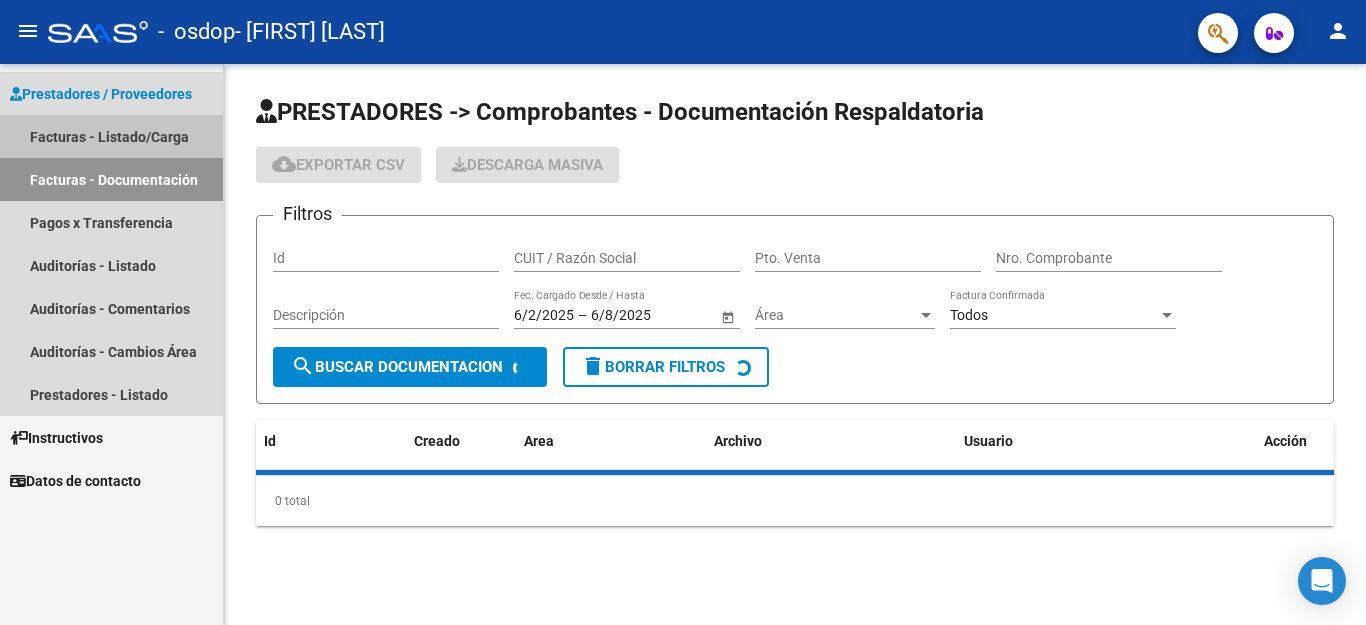 click on "Facturas - Listado/Carga" at bounding box center [111, 136] 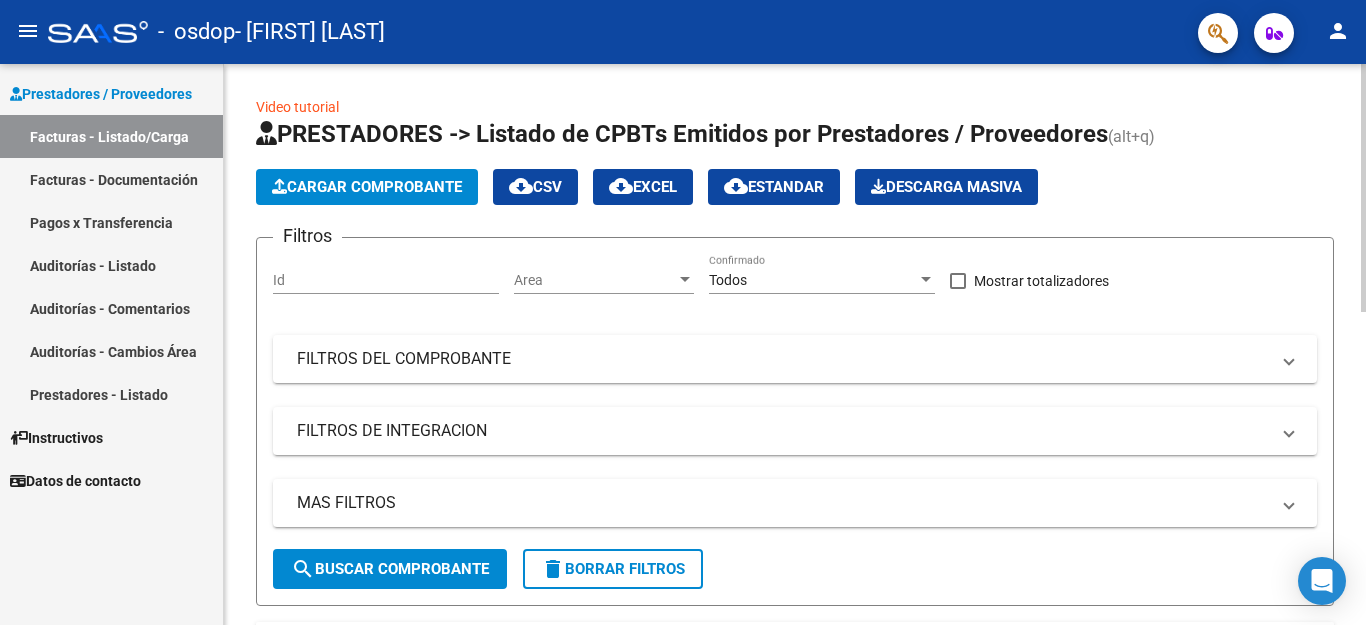 click 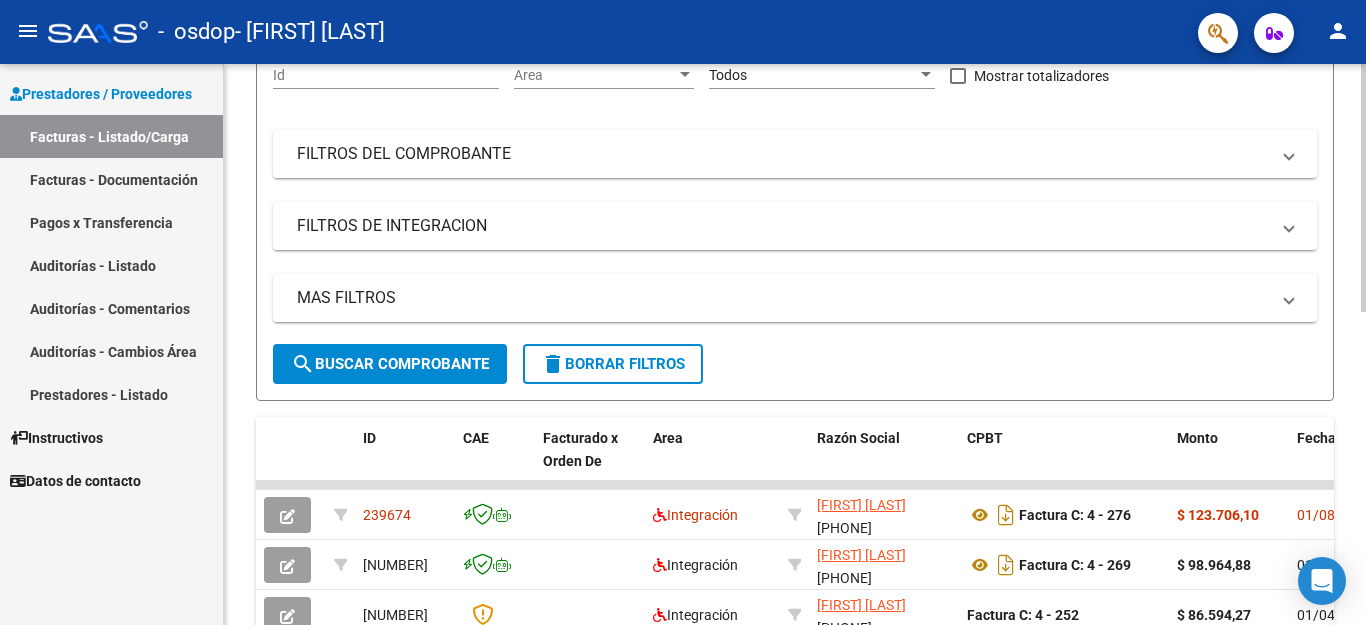 scroll, scrollTop: 0, scrollLeft: 0, axis: both 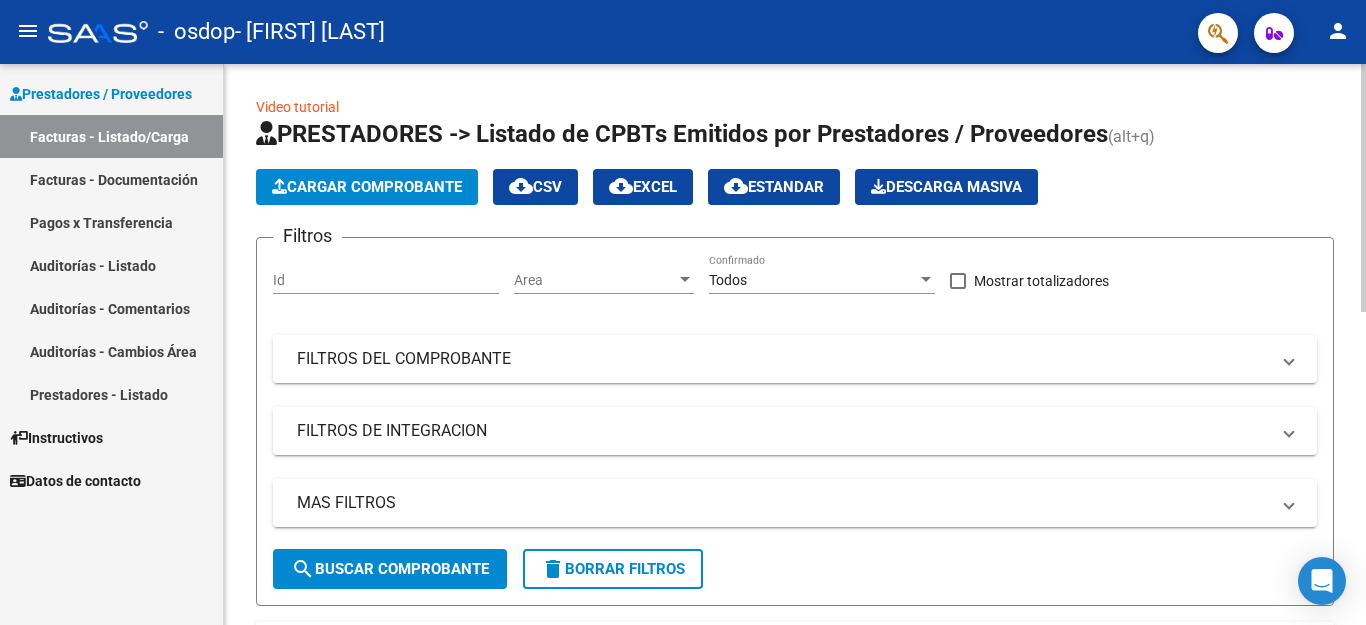 click on "Video tutorial   PRESTADORES -> Listado de CPBTs Emitidos por Prestadores / Proveedores (alt+q)   Cargar Comprobante
cloud_download  CSV  cloud_download  EXCEL  cloud_download  Estandar   Descarga Masiva
Filtros Id Area Area Todos Confirmado   Mostrar totalizadores   FILTROS DEL COMPROBANTE  Comprobante Tipo Comprobante Tipo Start date – End date Fec. Comprobante Desde / Hasta Días Emisión Desde(cant. días) Días Emisión Hasta(cant. días) CUIT / Razón Social Pto. Venta Nro. Comprobante Código SSS CAE Válido CAE Válido Todos Cargado Módulo Hosp. Todos Tiene facturacion Apócrifa Hospital Refes  FILTROS DE INTEGRACION  Período De Prestación Campos del Archivo de Rendición Devuelto x SSS (dr_envio) Todos Rendido x SSS (dr_envio) Tipo de Registro Tipo de Registro Período Presentación Período Presentación Campos del Legajo Asociado (preaprobación) Afiliado Legajo (cuil/nombre) Todos Solo facturas preaprobadas  MAS FILTROS  Todos Con Doc. Respaldatoria Todos Con Trazabilidad Todos – – 5" 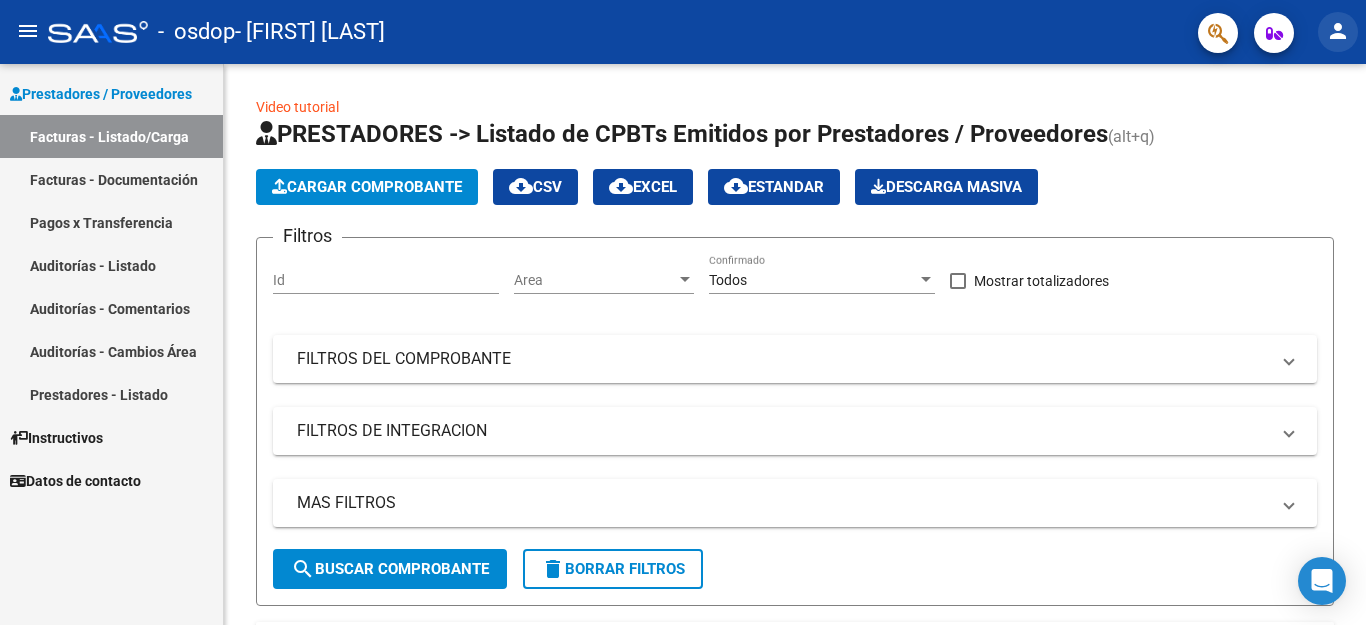 click on "person" 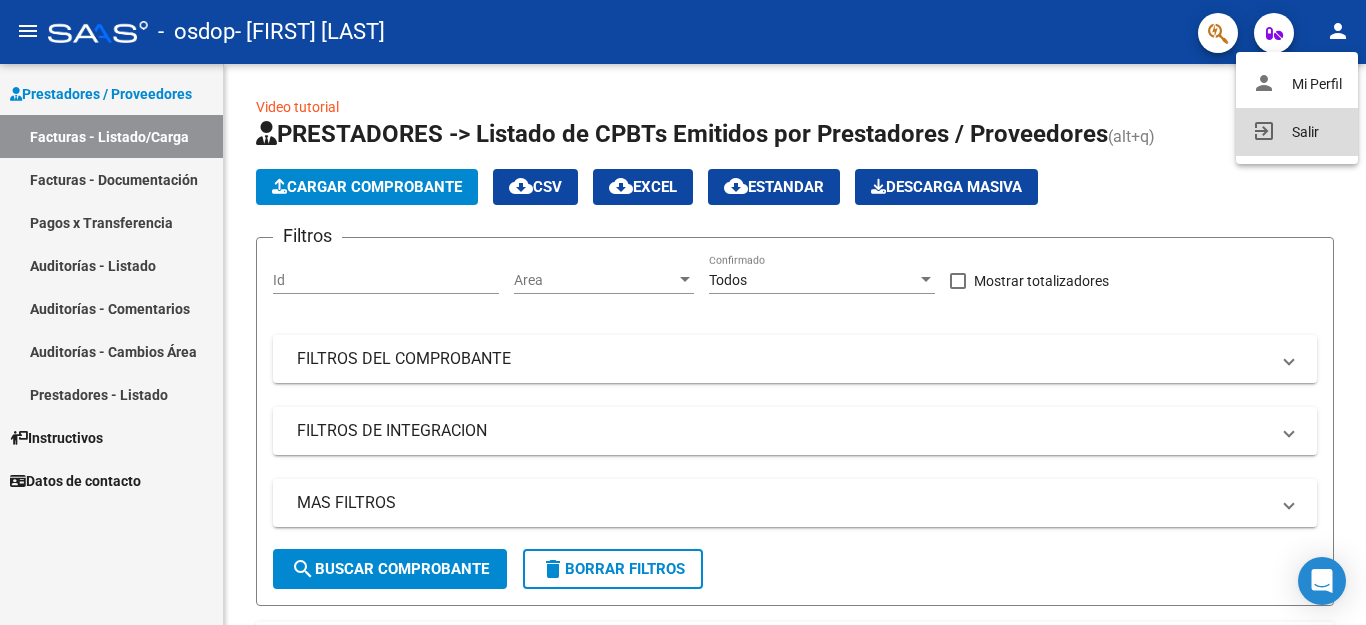 click on "exit_to_app  Salir" at bounding box center [1297, 132] 